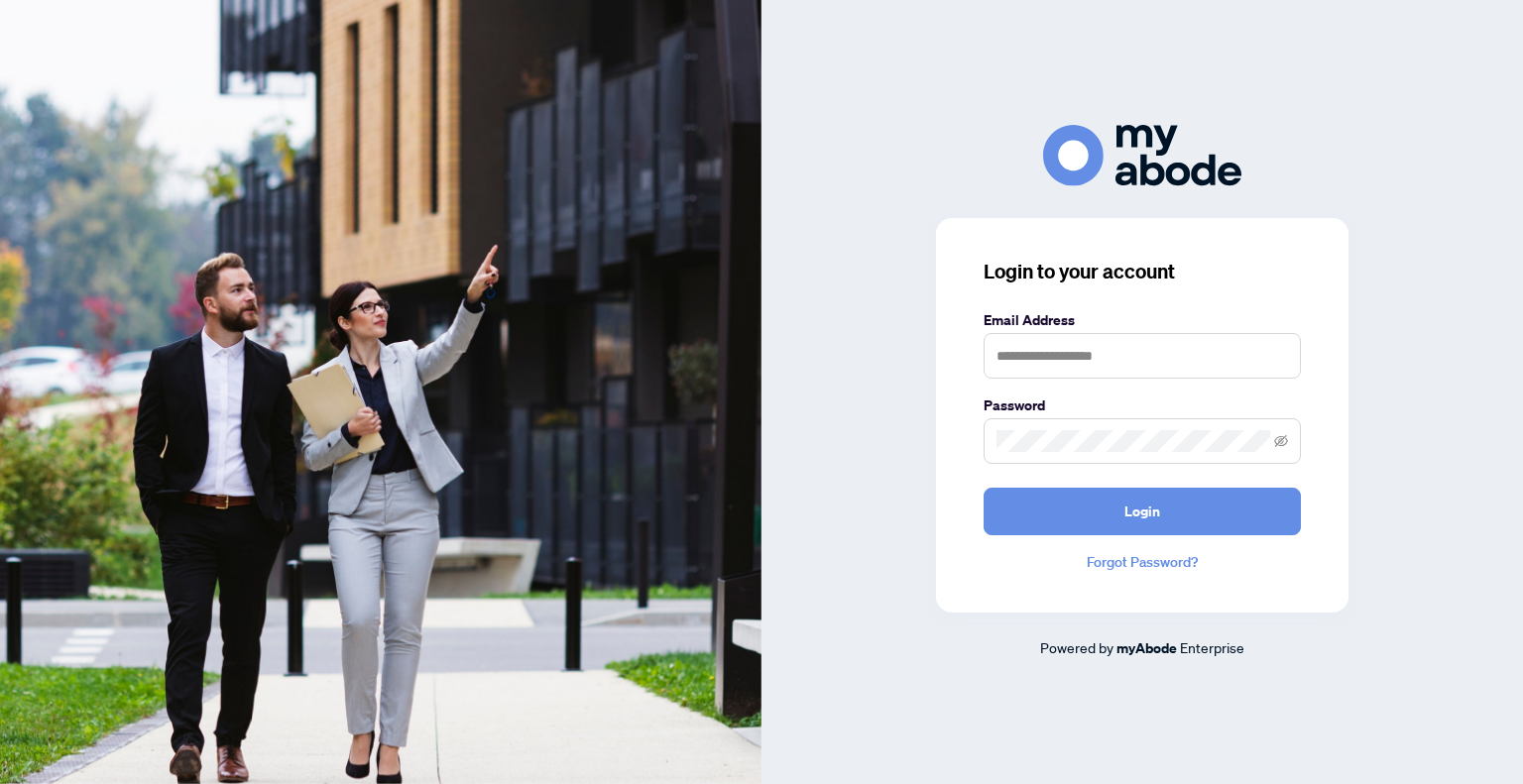 scroll, scrollTop: 0, scrollLeft: 0, axis: both 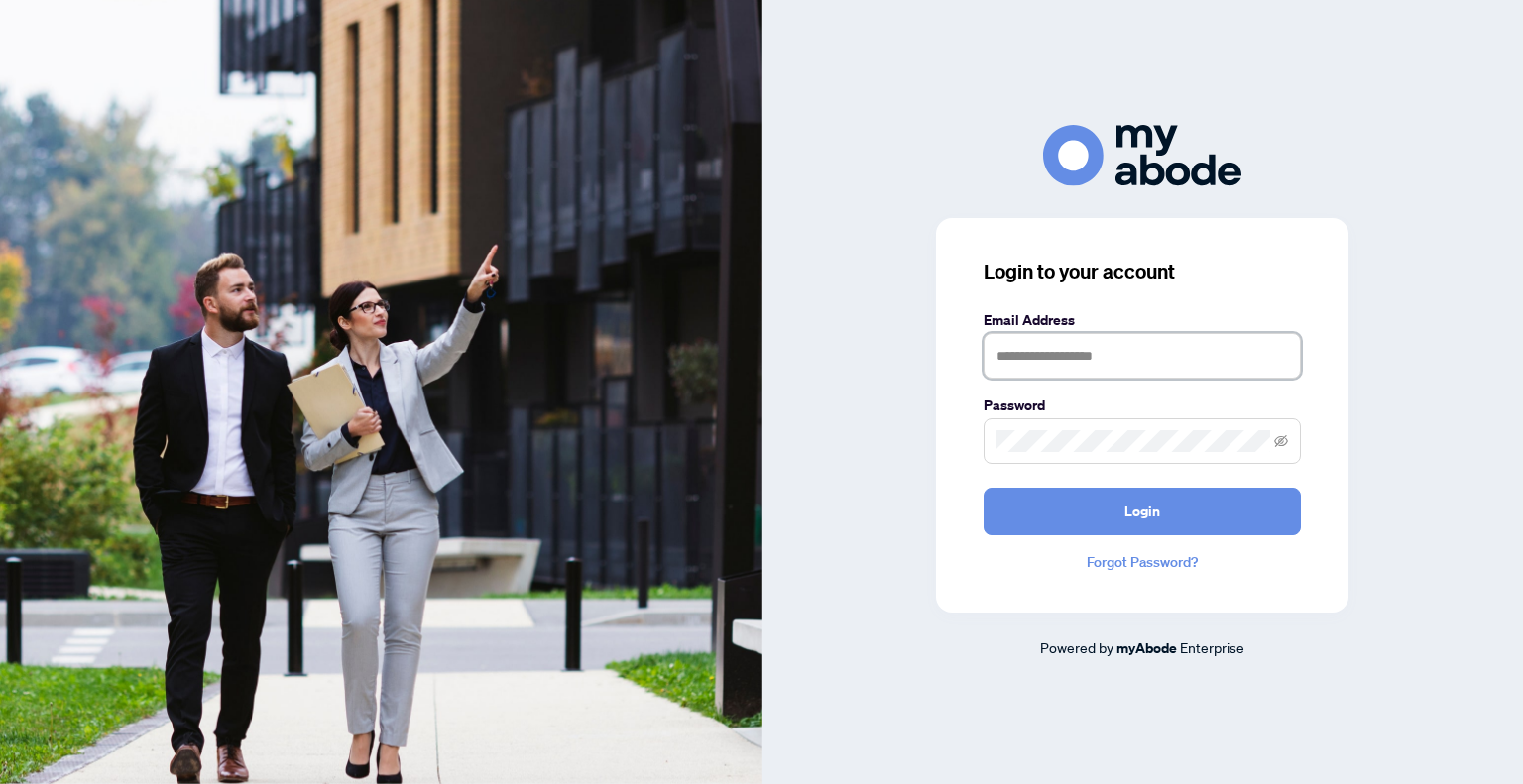 click at bounding box center (1142, 356) 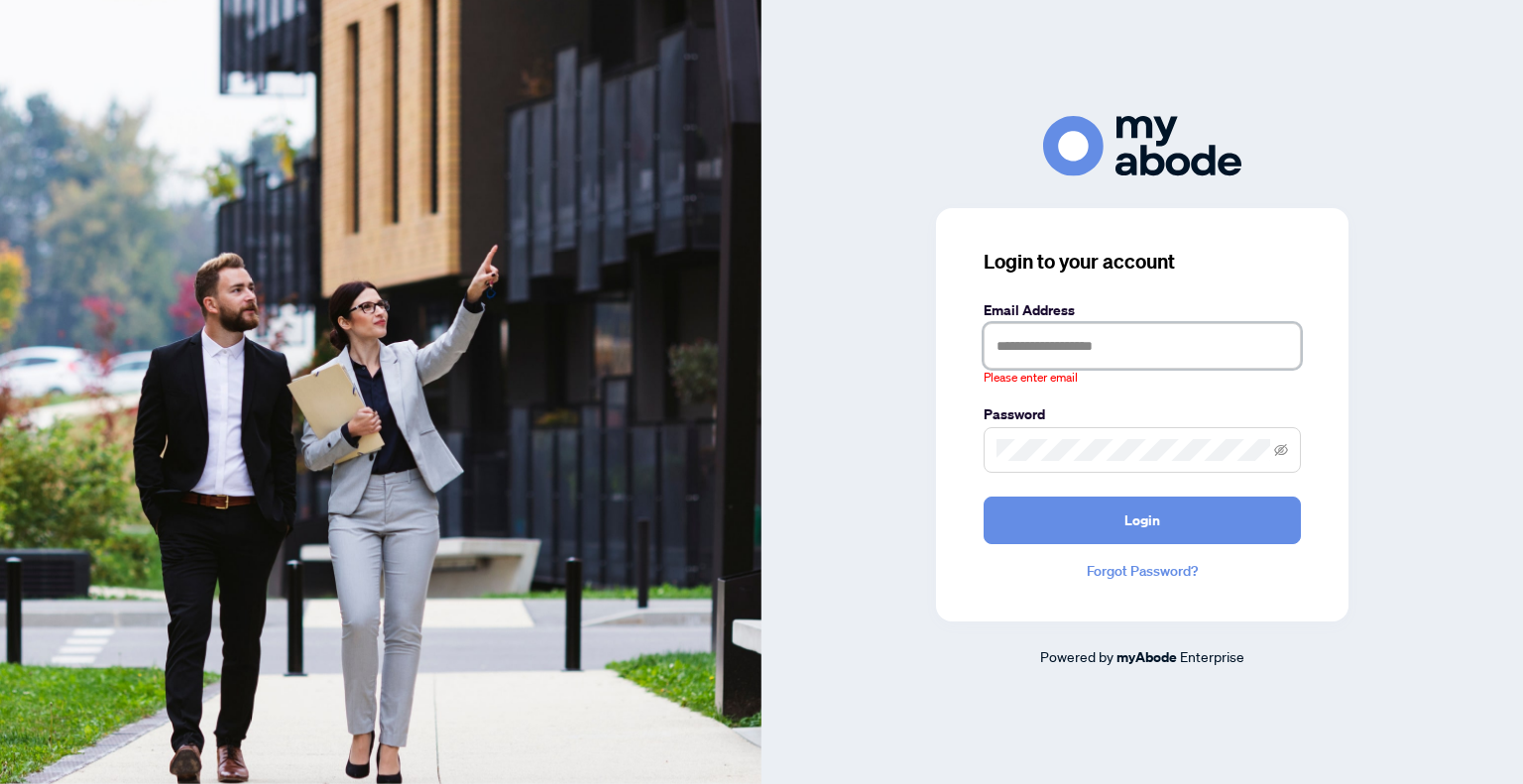 type on "**********" 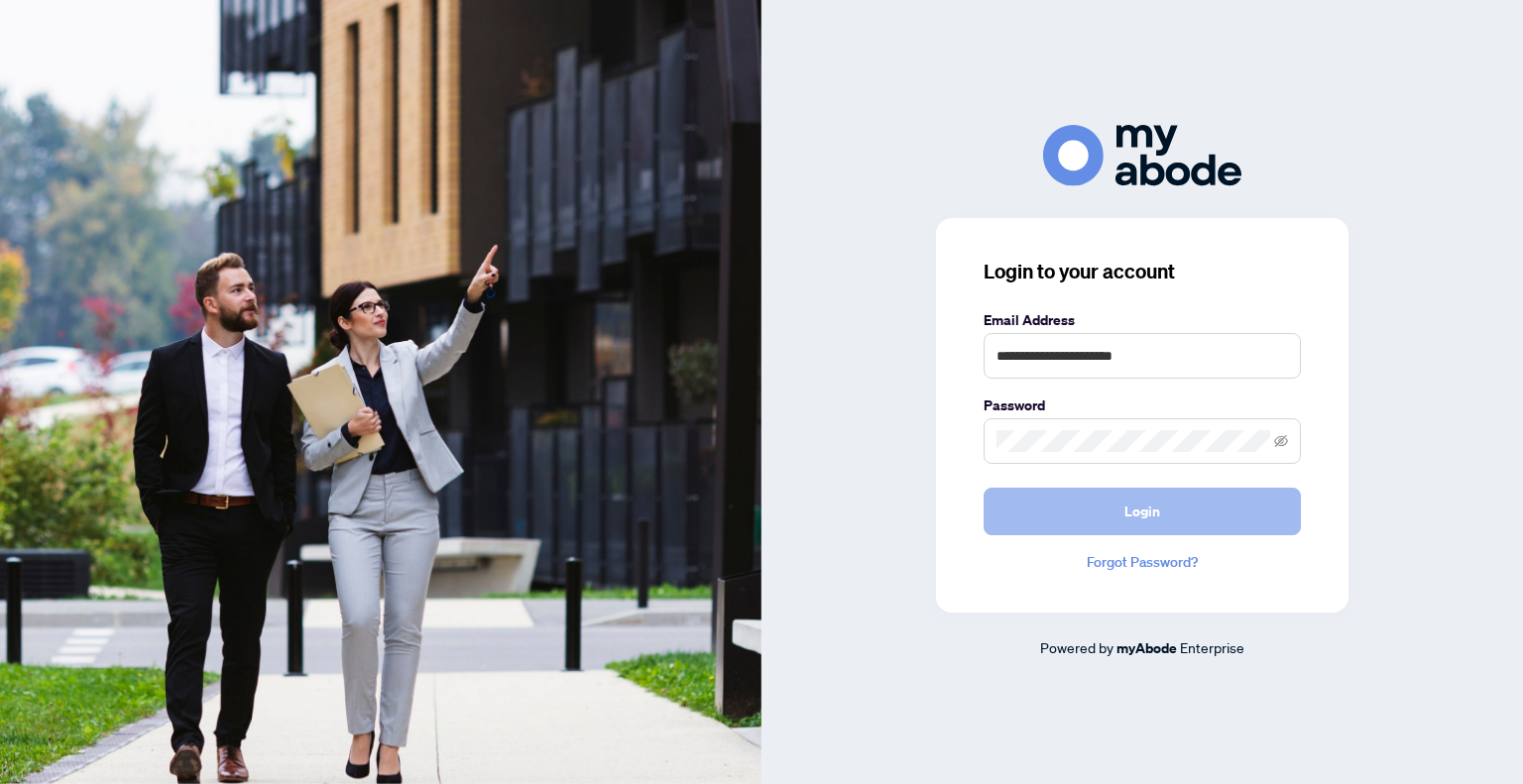 click on "Login" at bounding box center (1142, 511) 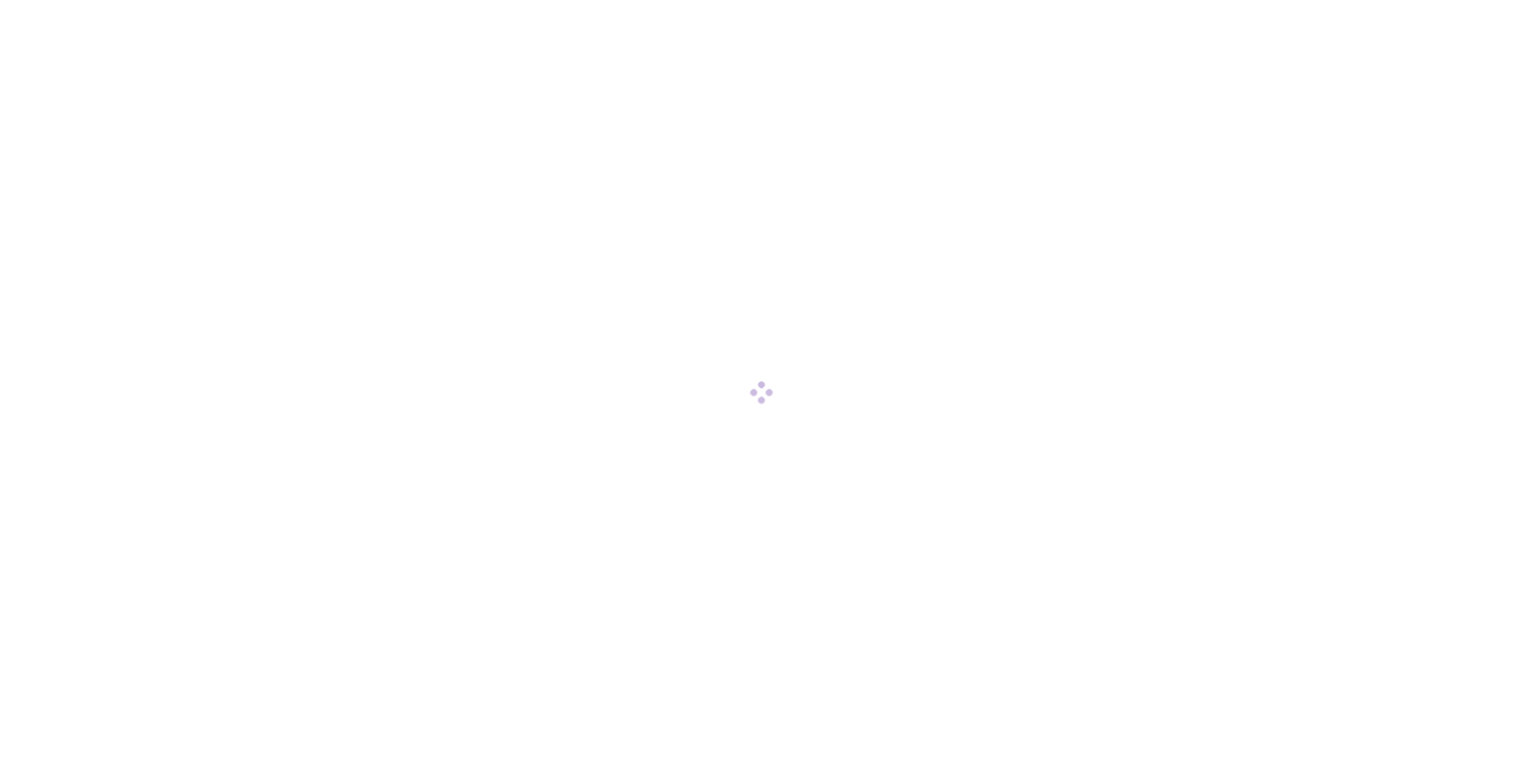 scroll, scrollTop: 0, scrollLeft: 0, axis: both 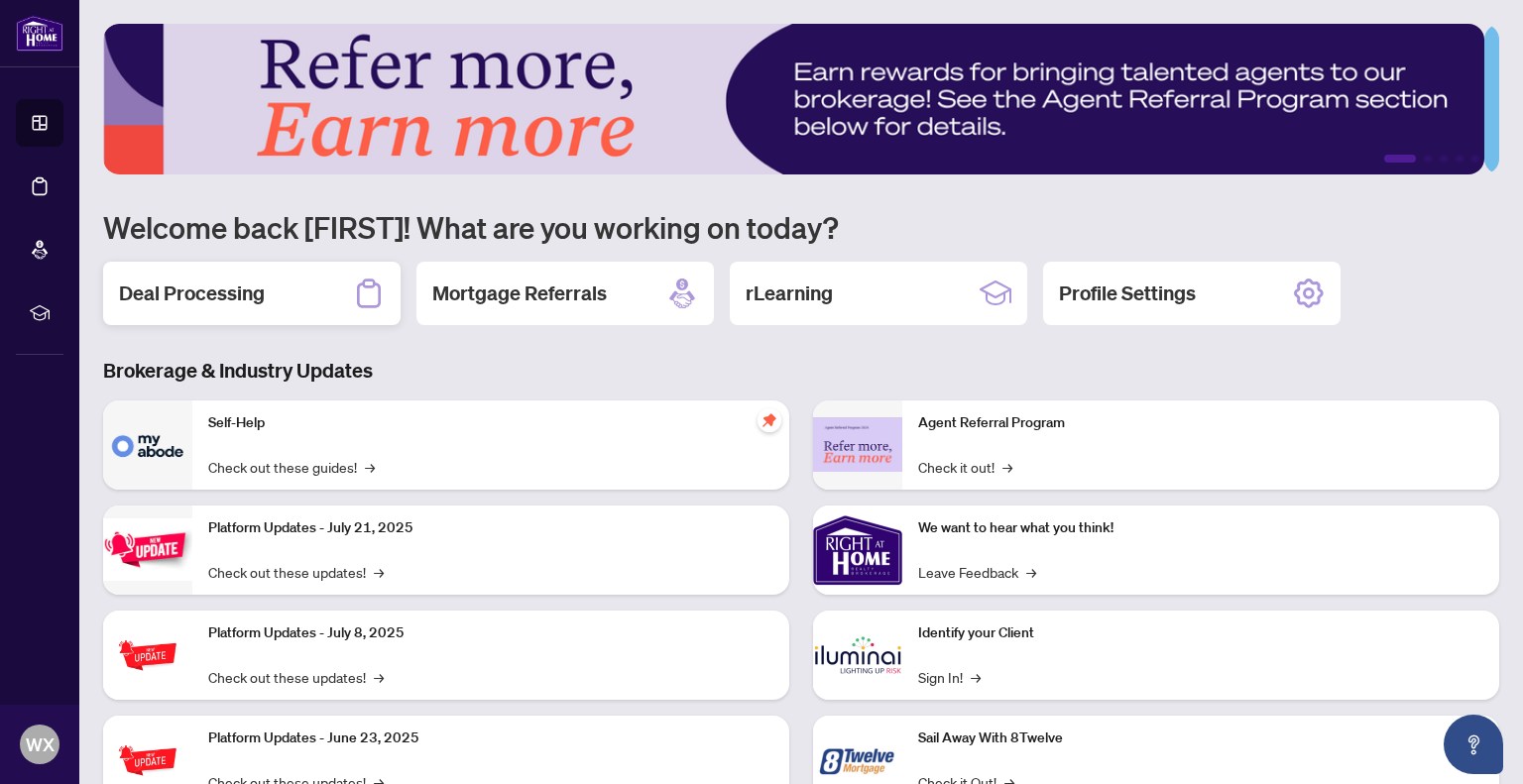 click on "Deal Processing" at bounding box center (191, 293) 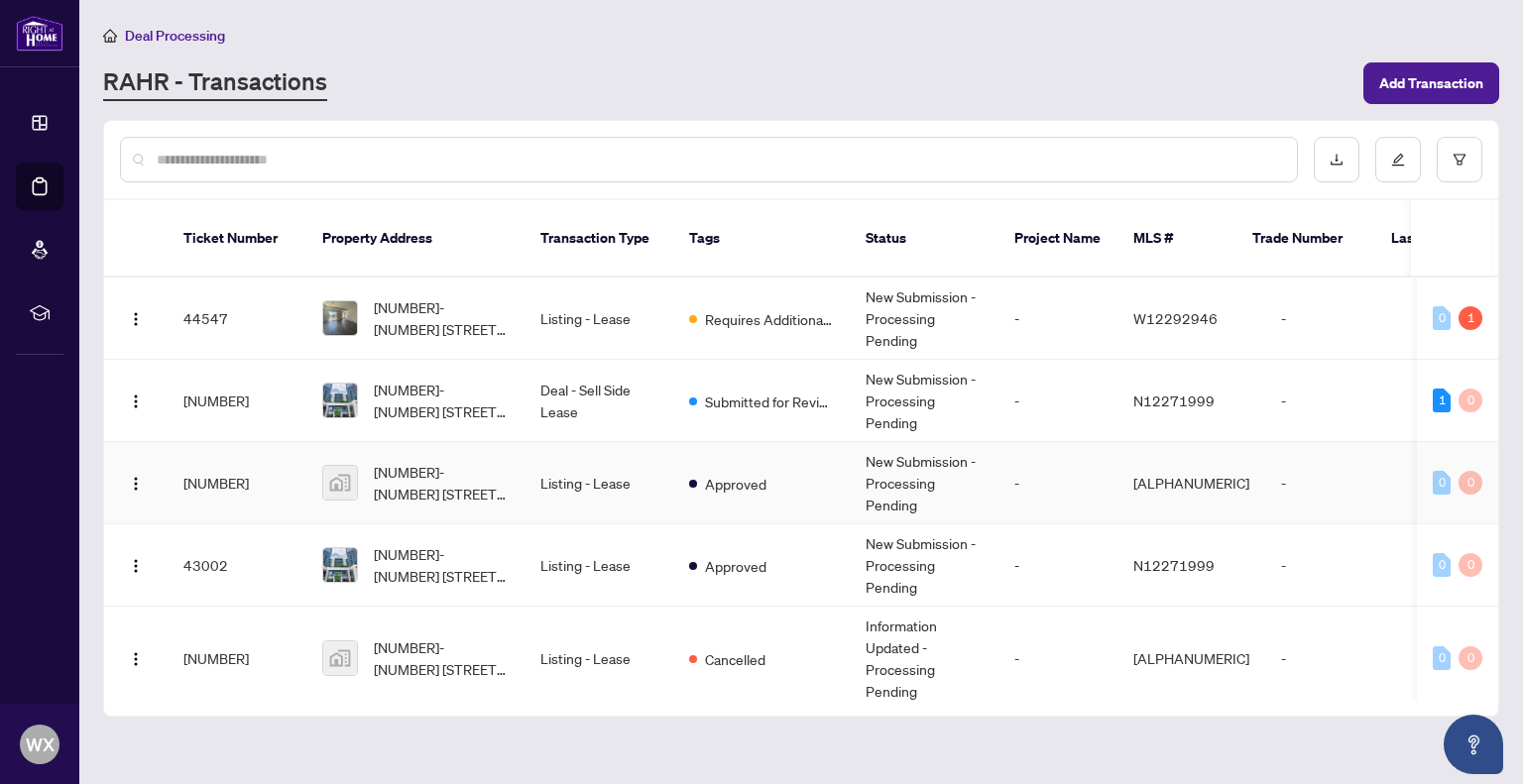 click on "New Submission - Processing Pending" at bounding box center (924, 483) 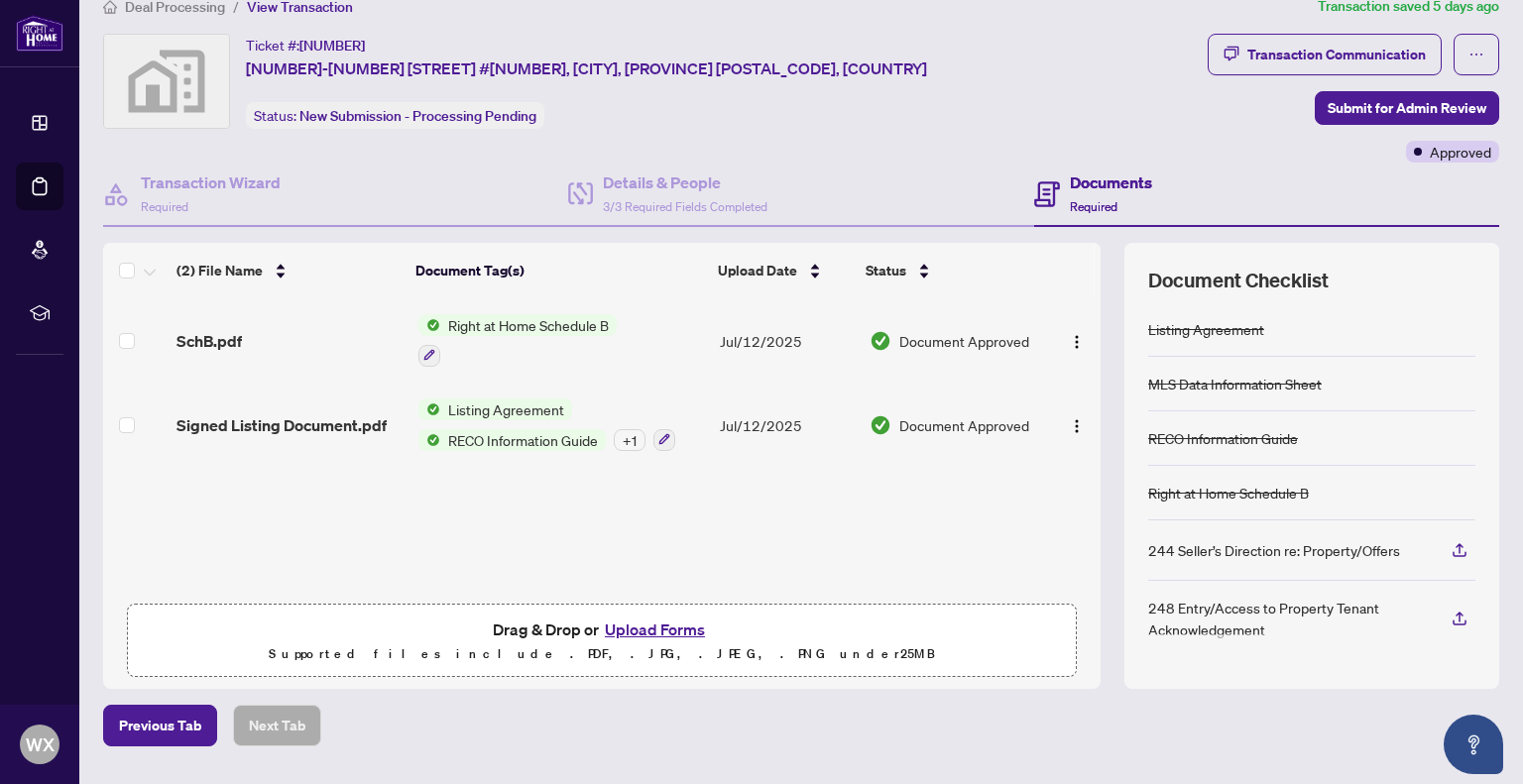 scroll, scrollTop: 0, scrollLeft: 0, axis: both 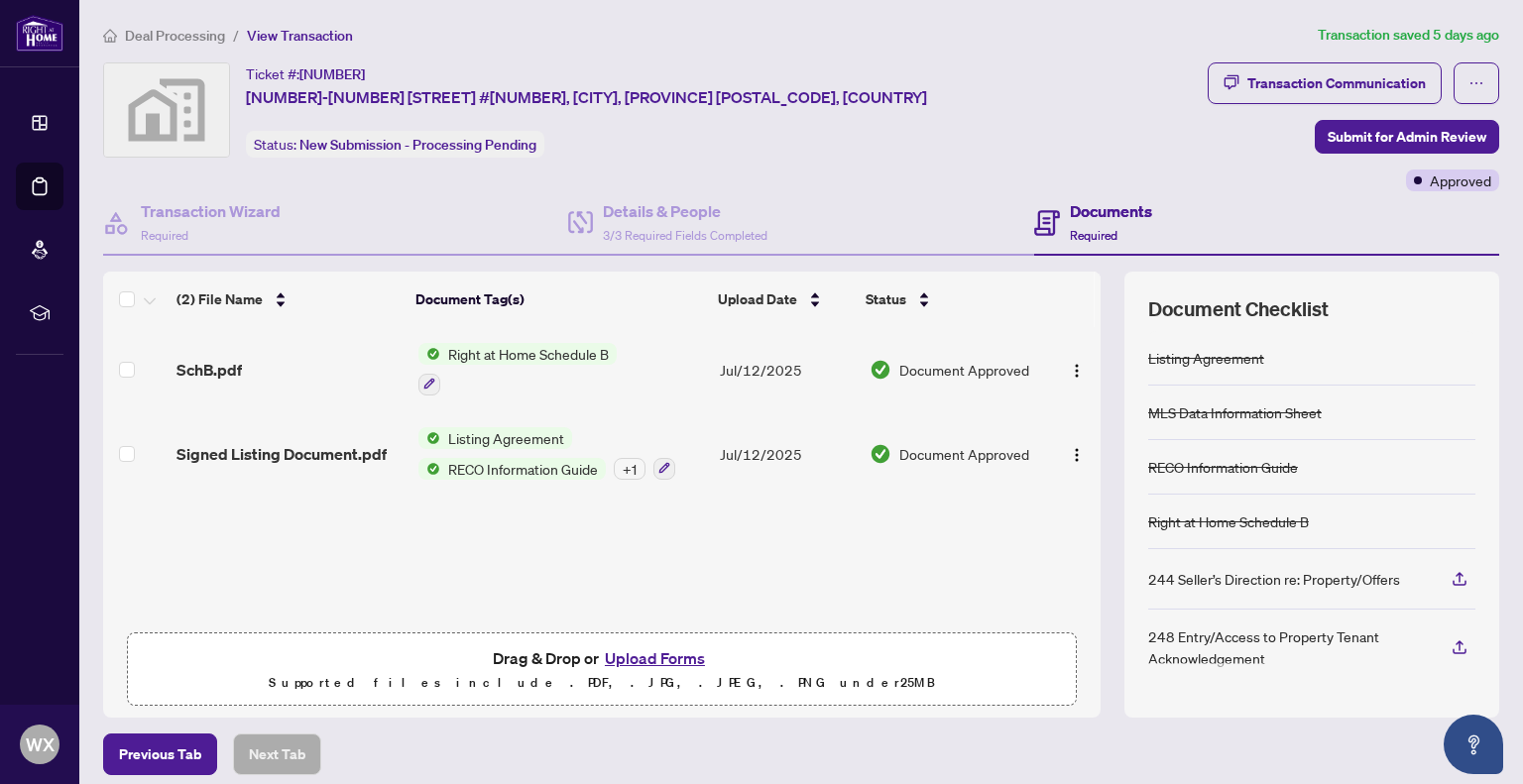 click on "Upload Forms" at bounding box center [654, 658] 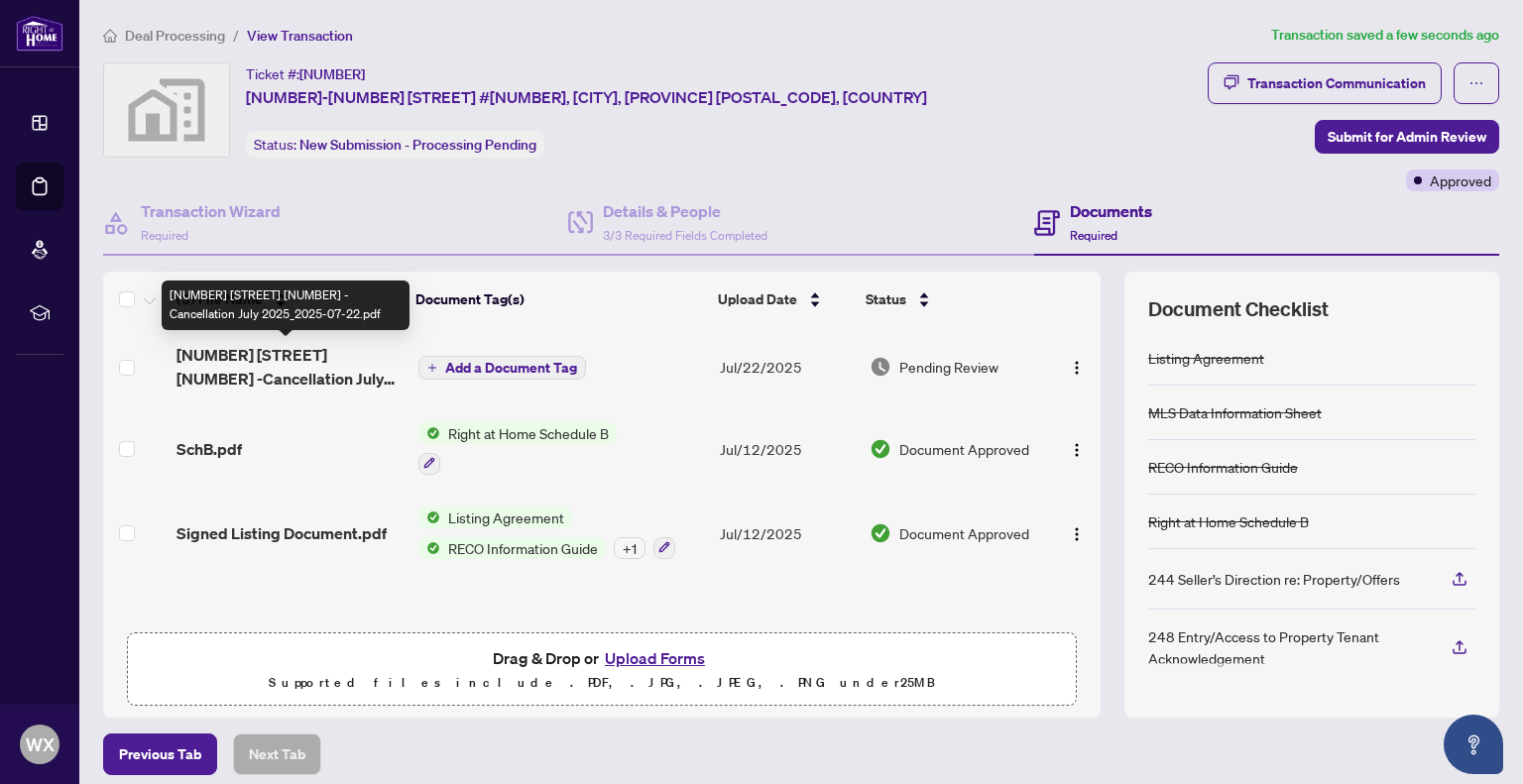 click on "[NUMBER] [STREET] [NUMBER] -Cancellation July 2025_2025-07-22.pdf" at bounding box center (289, 367) 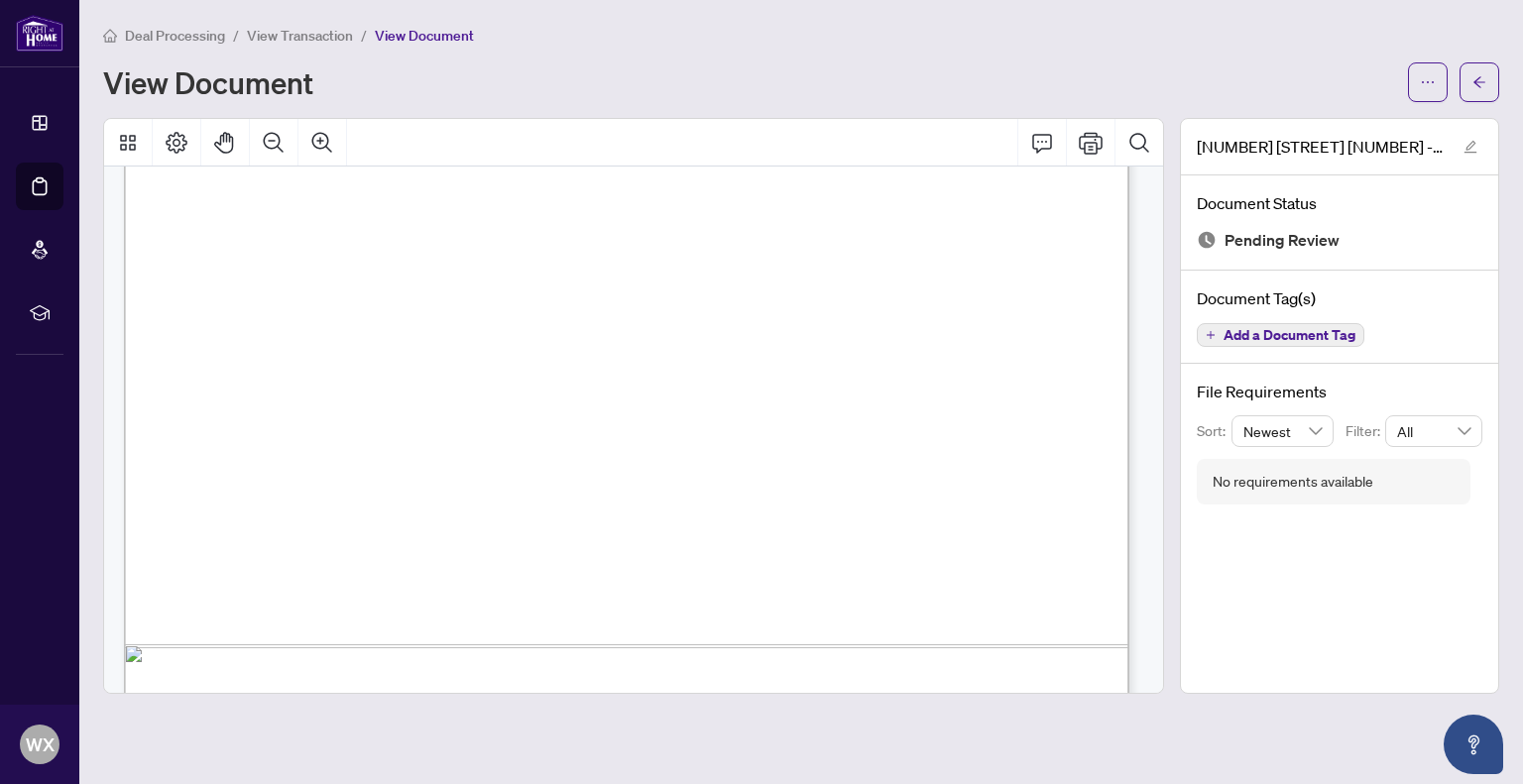scroll, scrollTop: 813, scrollLeft: 0, axis: vertical 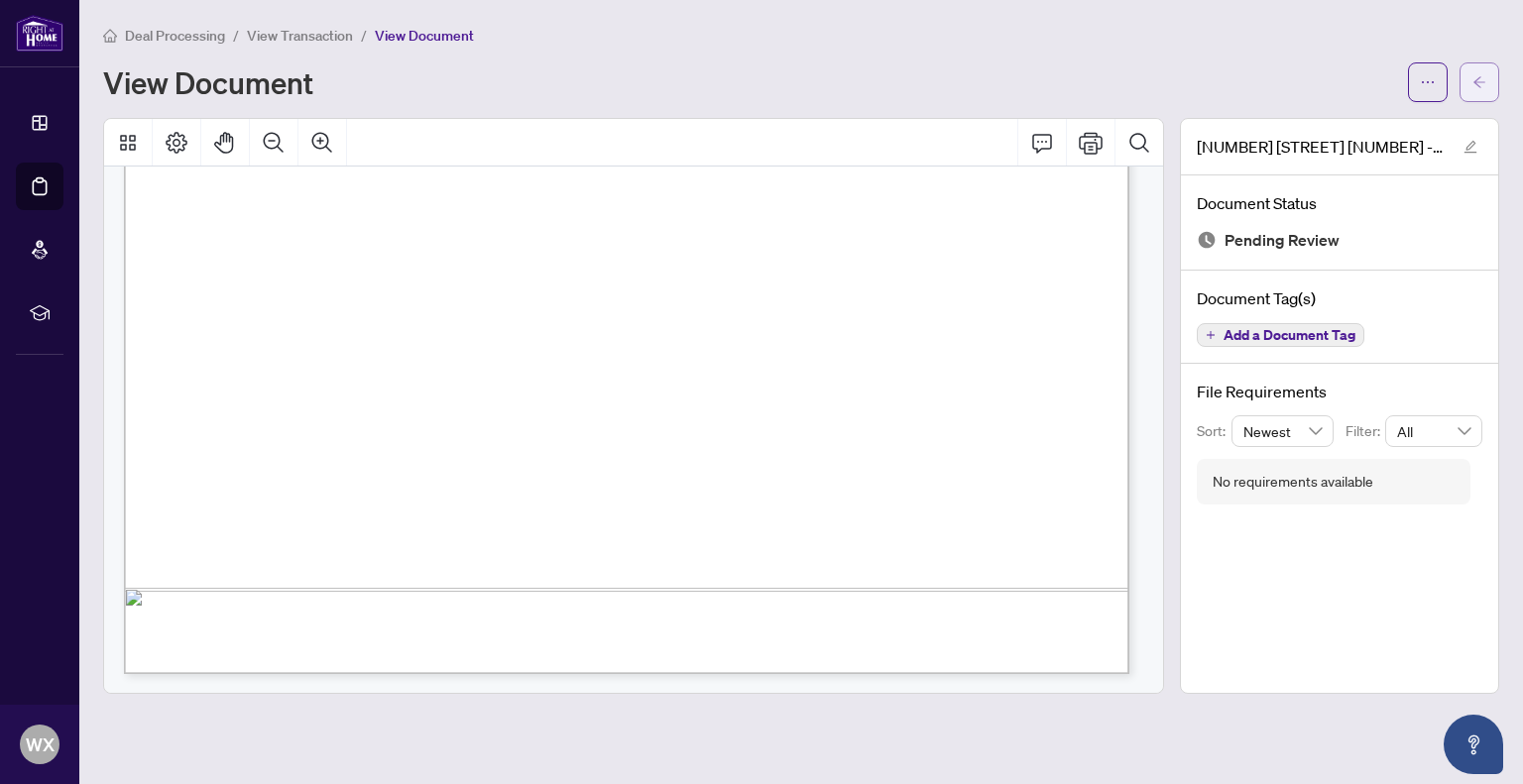 click at bounding box center [1479, 82] 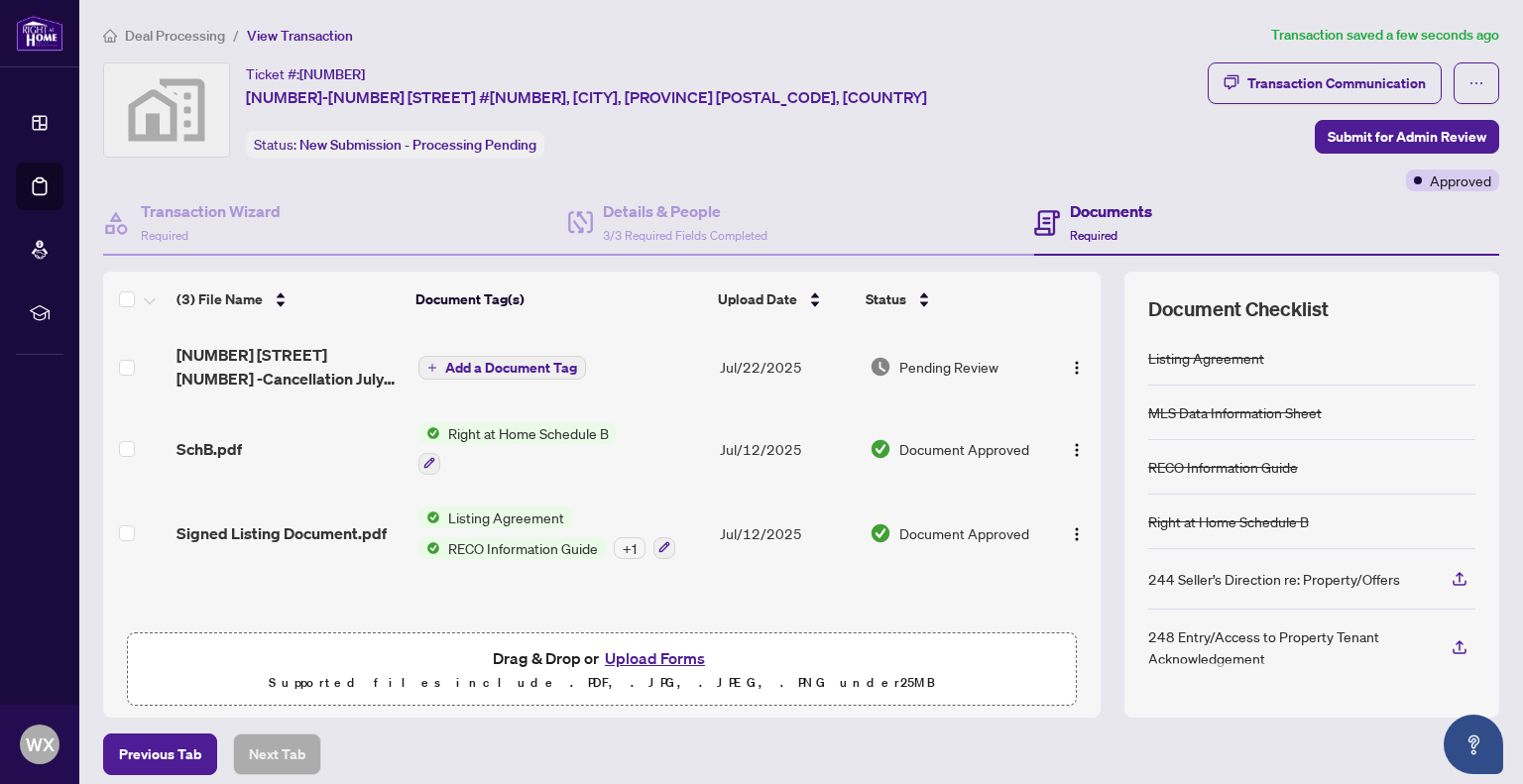 scroll, scrollTop: 0, scrollLeft: 0, axis: both 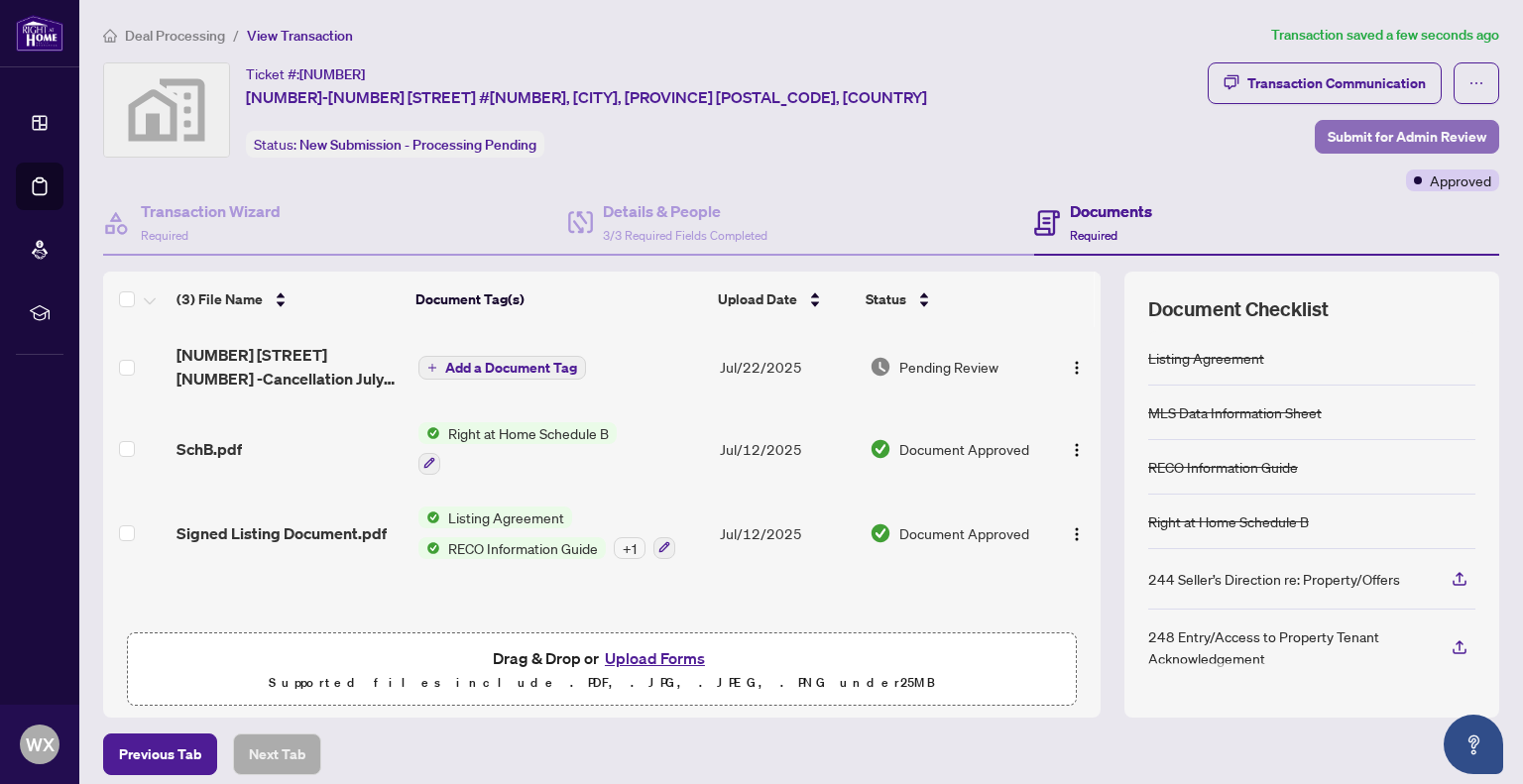 click on "Submit for Admin Review" at bounding box center (1407, 137) 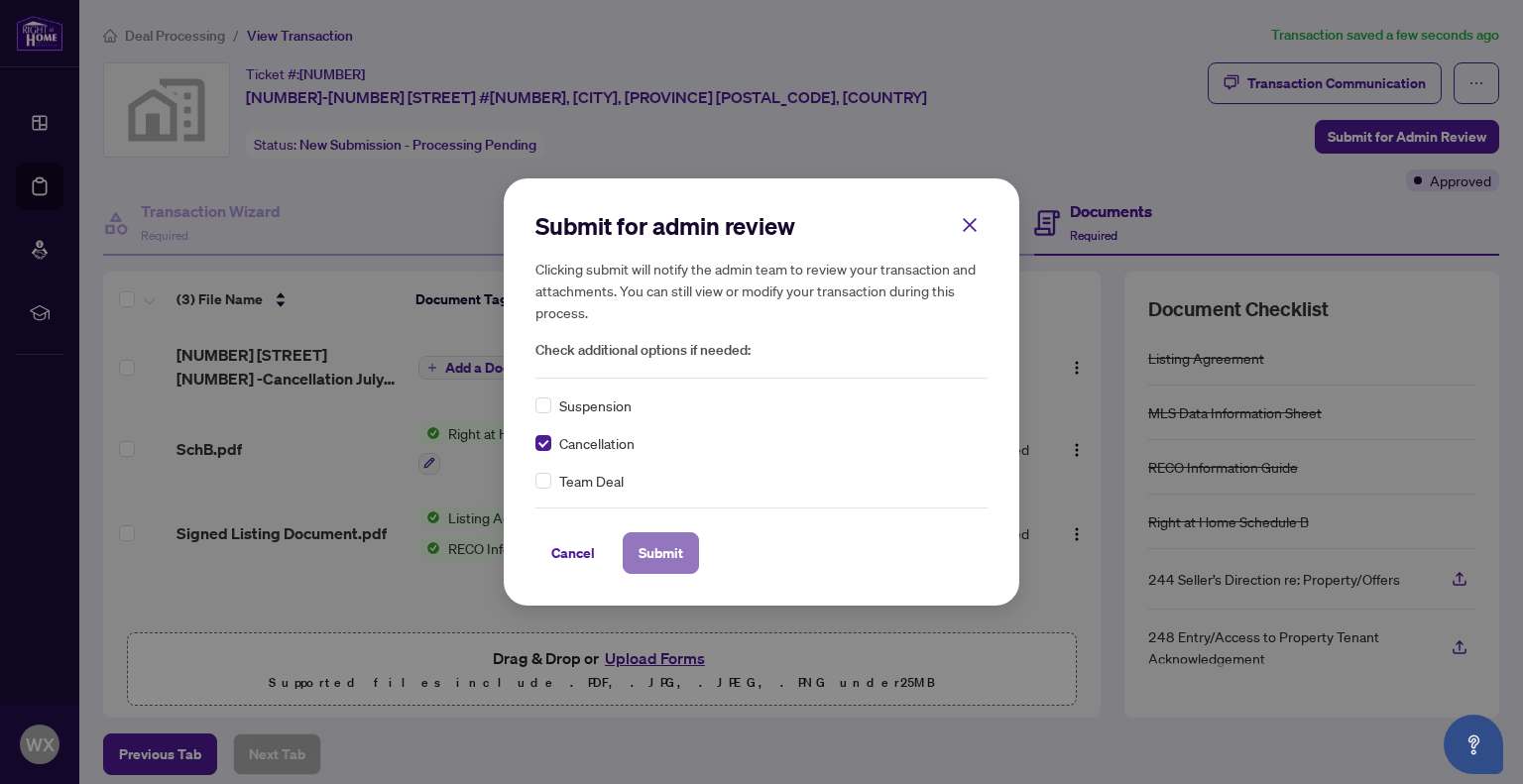 click on "Submit" at bounding box center (660, 553) 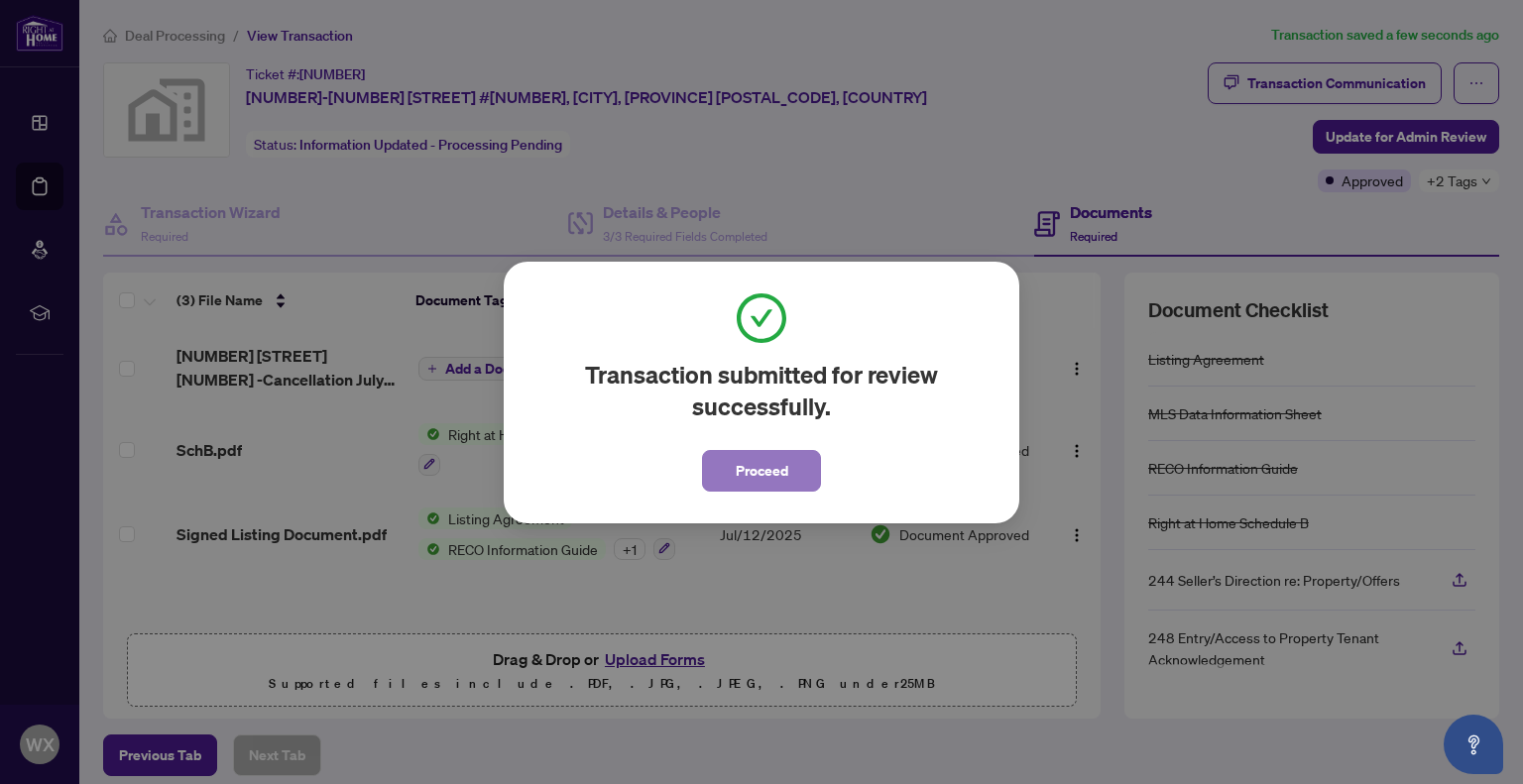 drag, startPoint x: 749, startPoint y: 468, endPoint x: 760, endPoint y: 462, distance: 12.529964 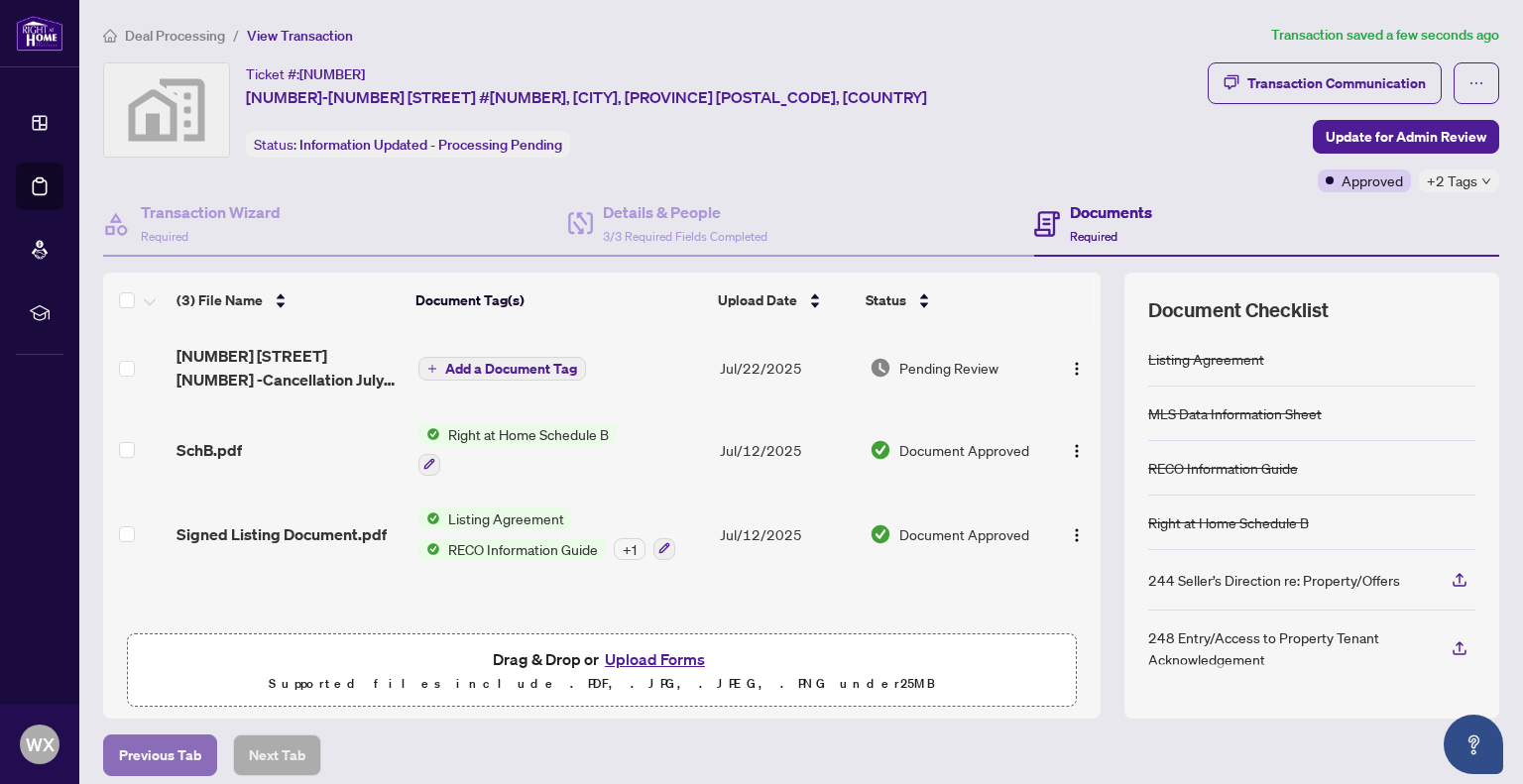 click on "Previous Tab" at bounding box center (160, 755) 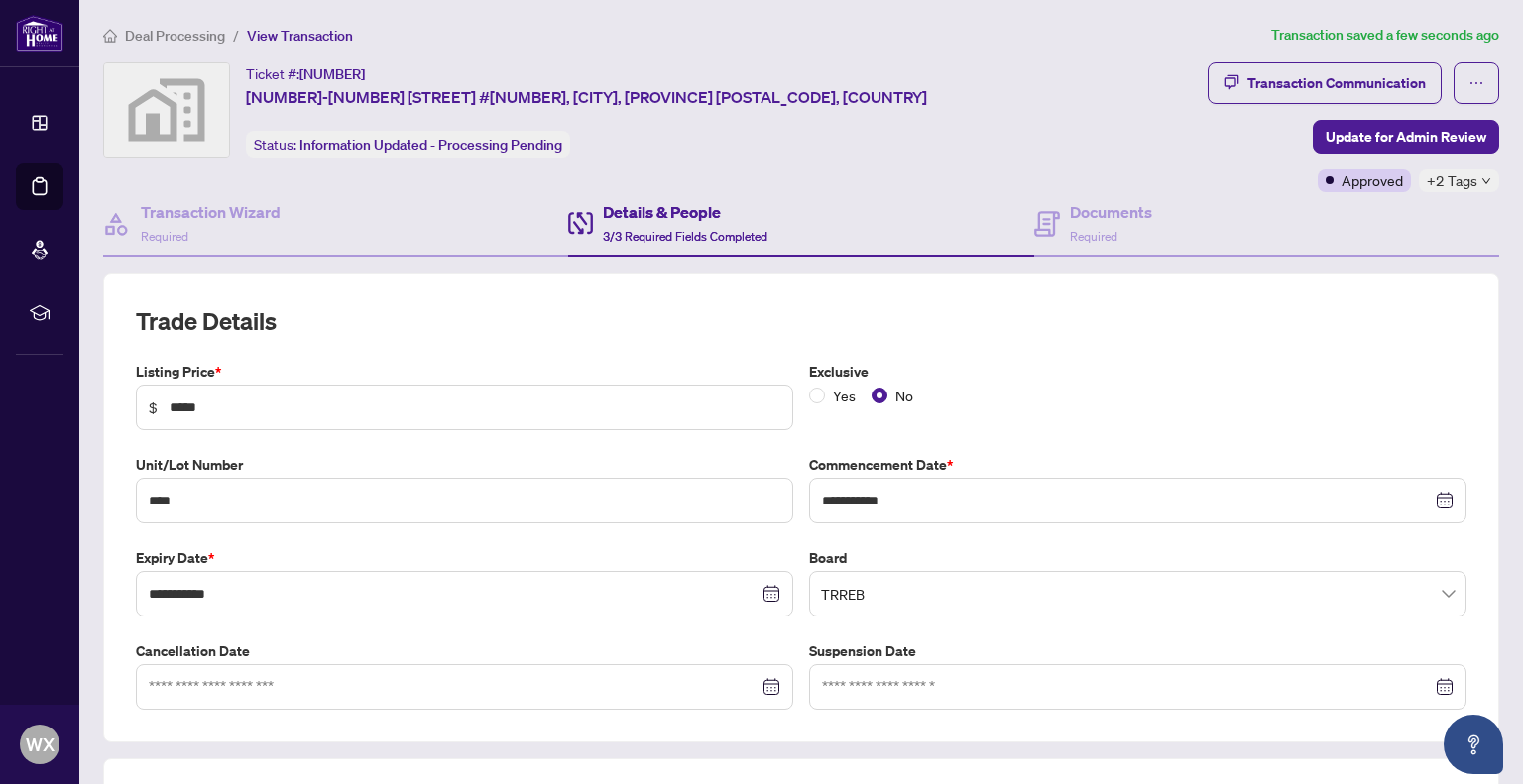 click on "Deal Processing" at bounding box center [175, 36] 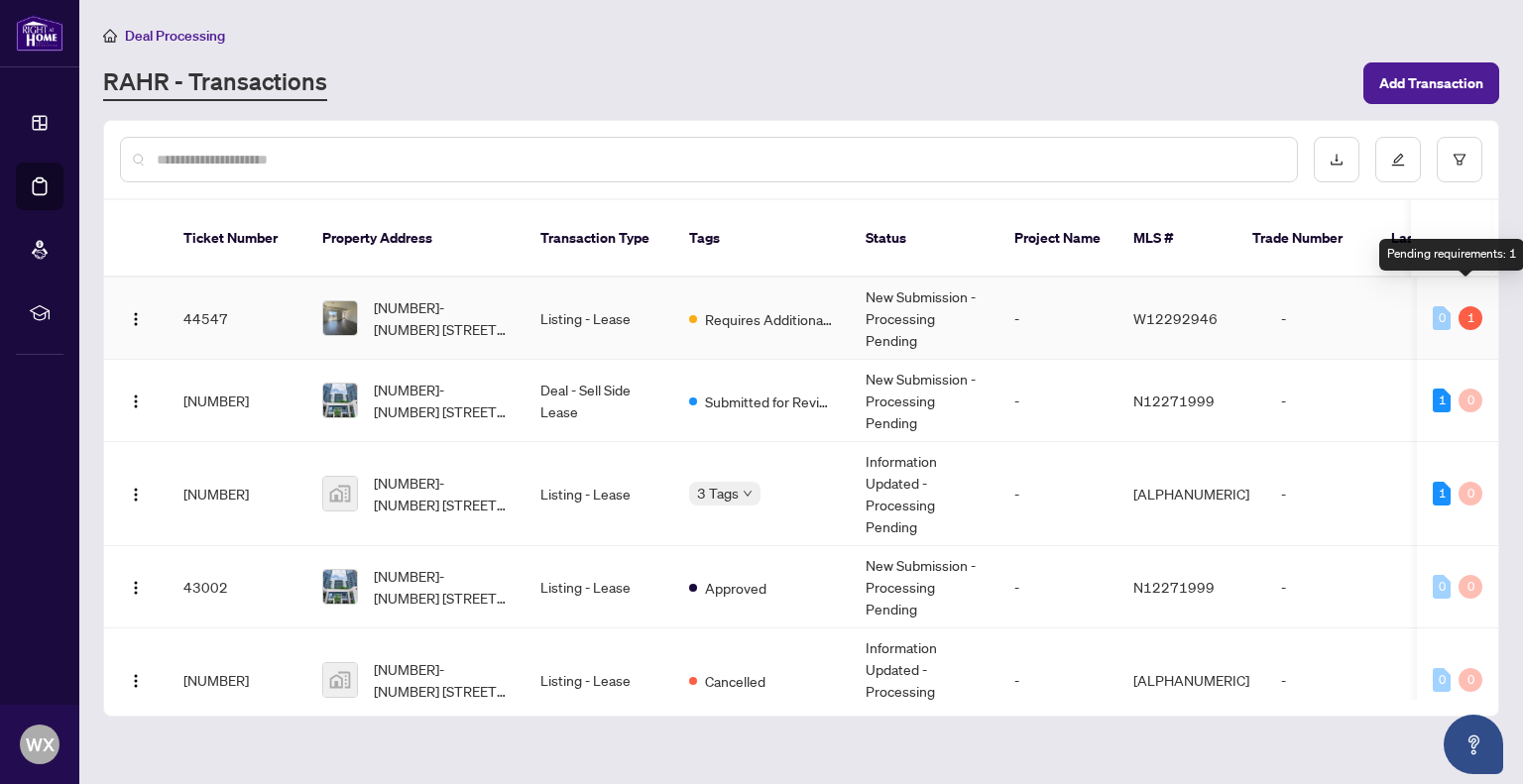 click on "1" at bounding box center (1470, 318) 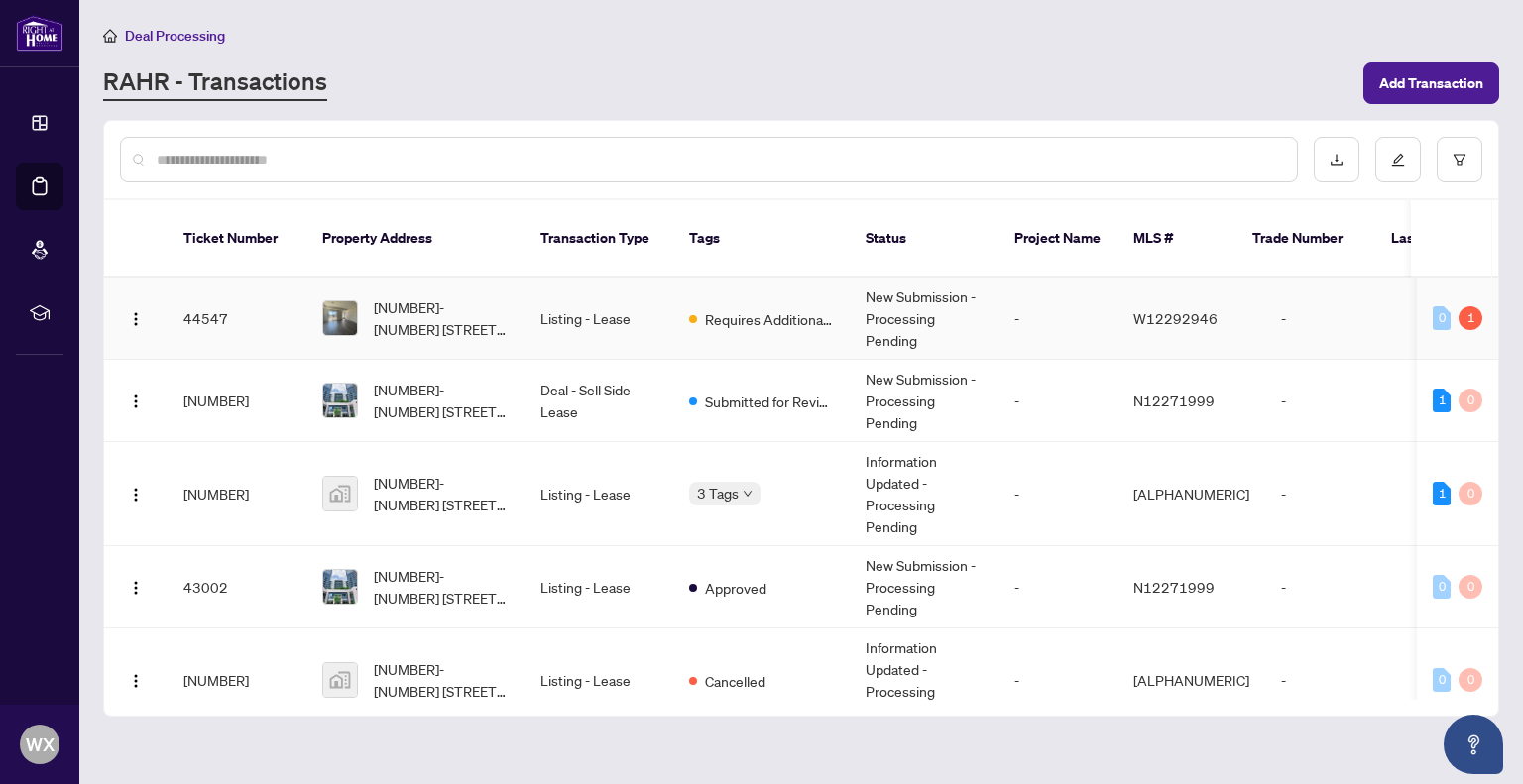 click on "-" at bounding box center (1335, 318) 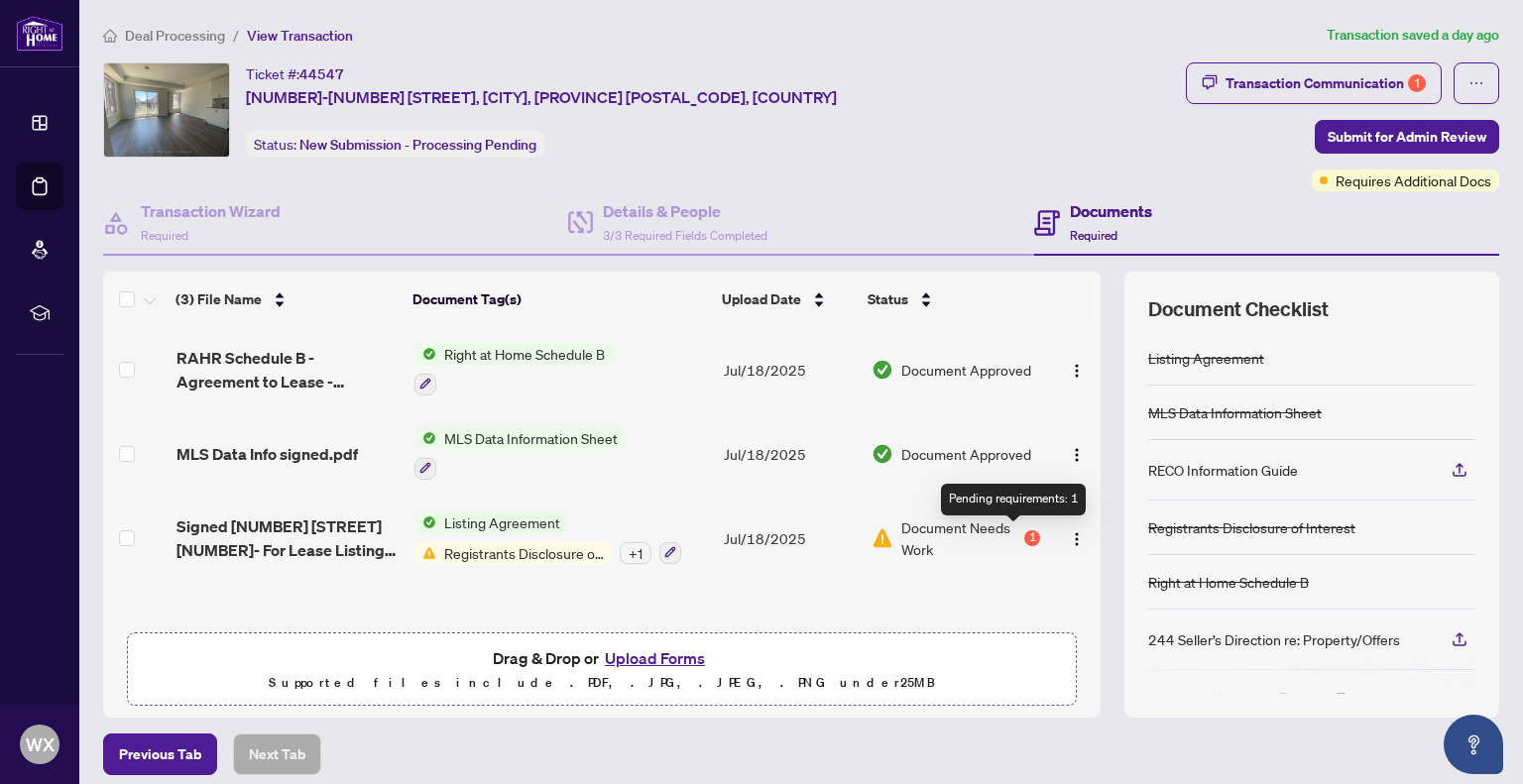 click on "1" at bounding box center (1032, 538) 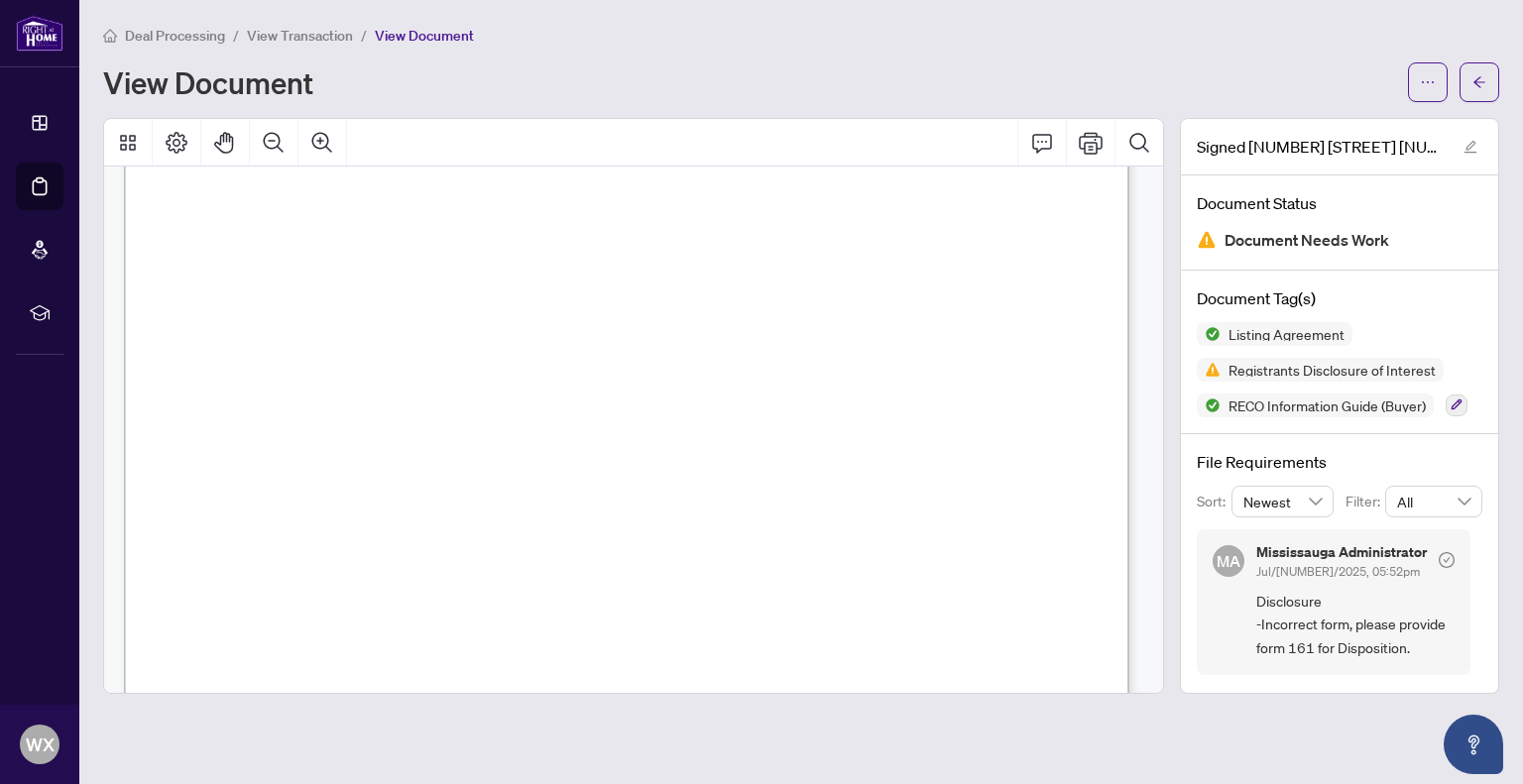 scroll, scrollTop: 0, scrollLeft: 0, axis: both 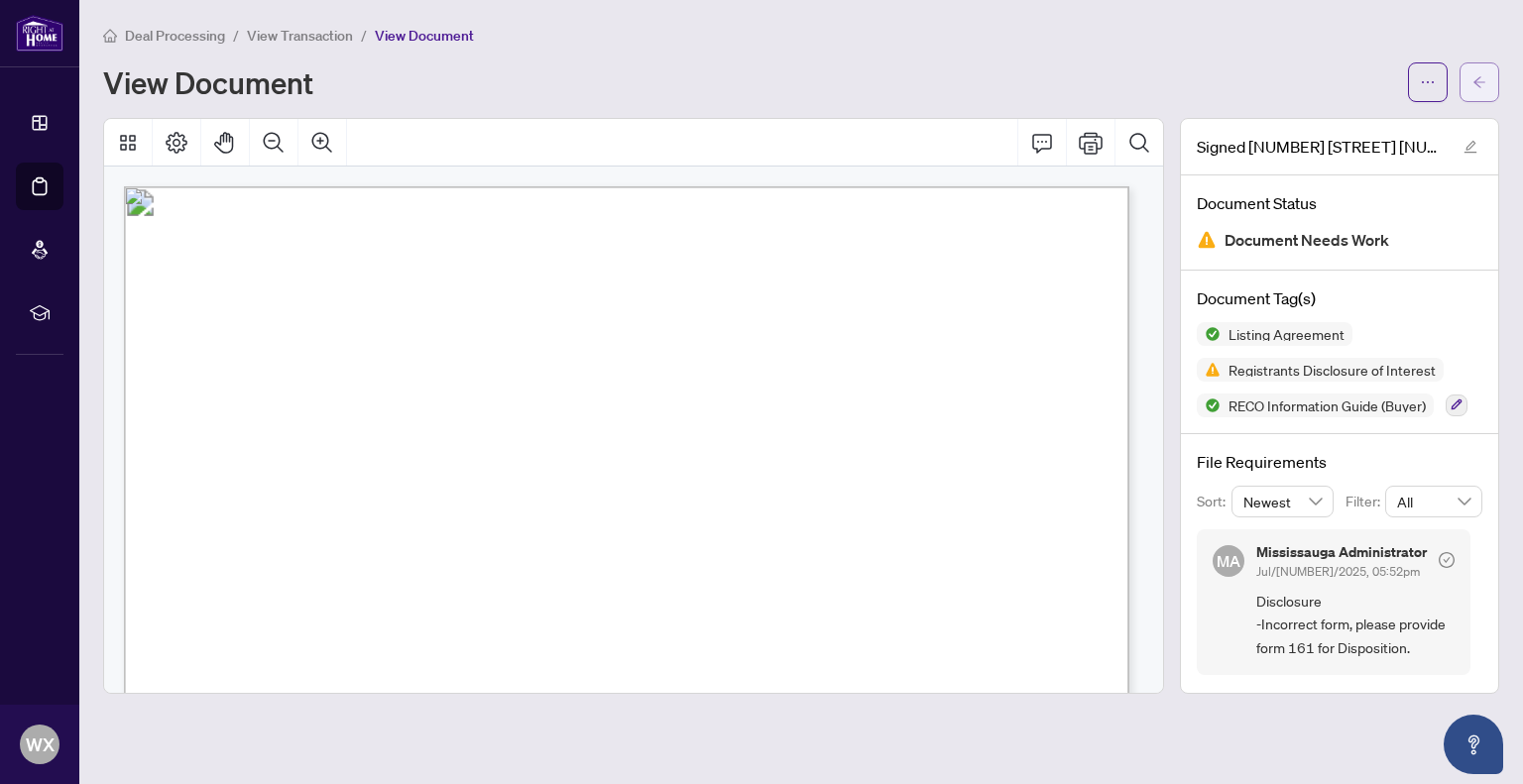 click at bounding box center [1479, 82] 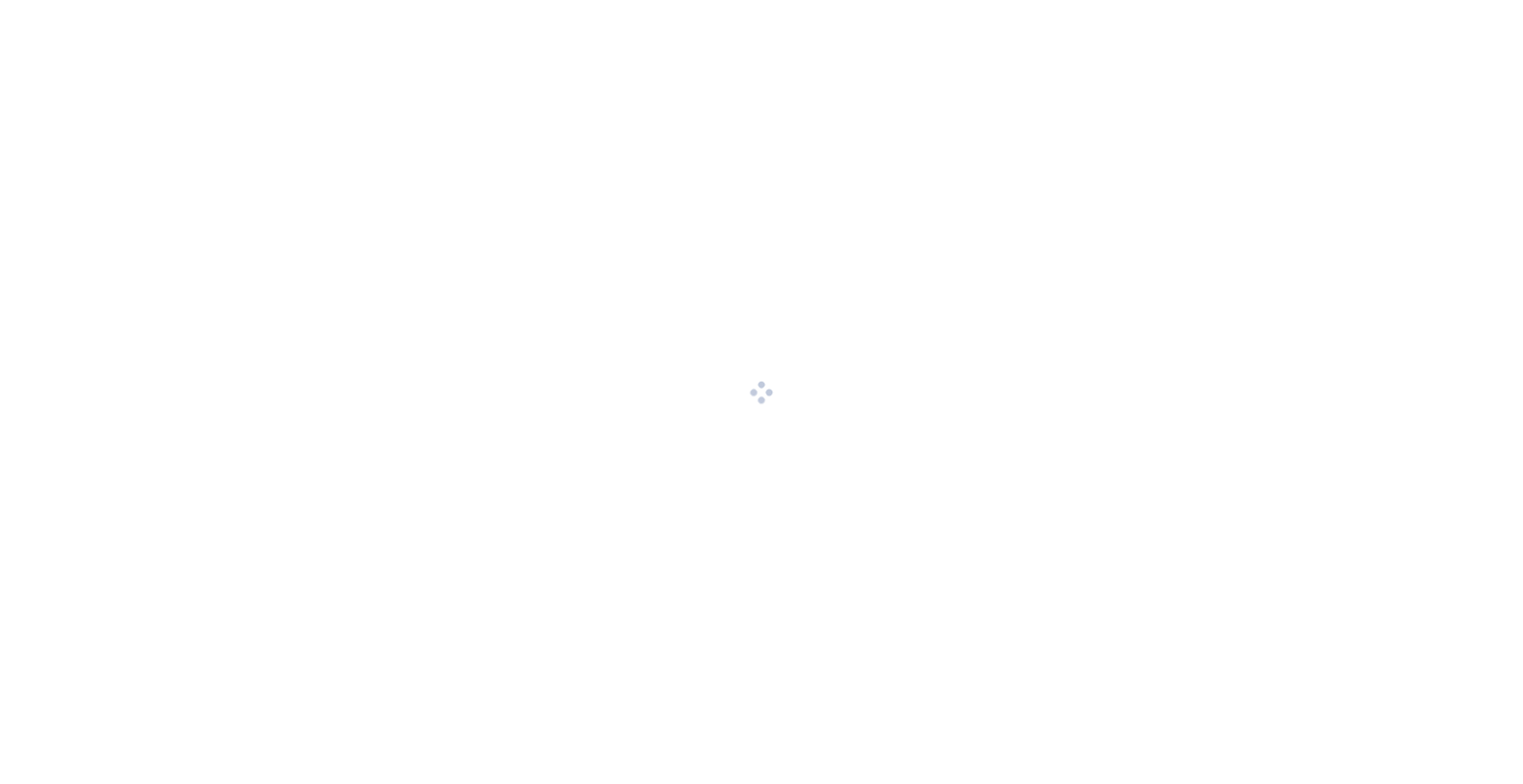 scroll, scrollTop: 0, scrollLeft: 0, axis: both 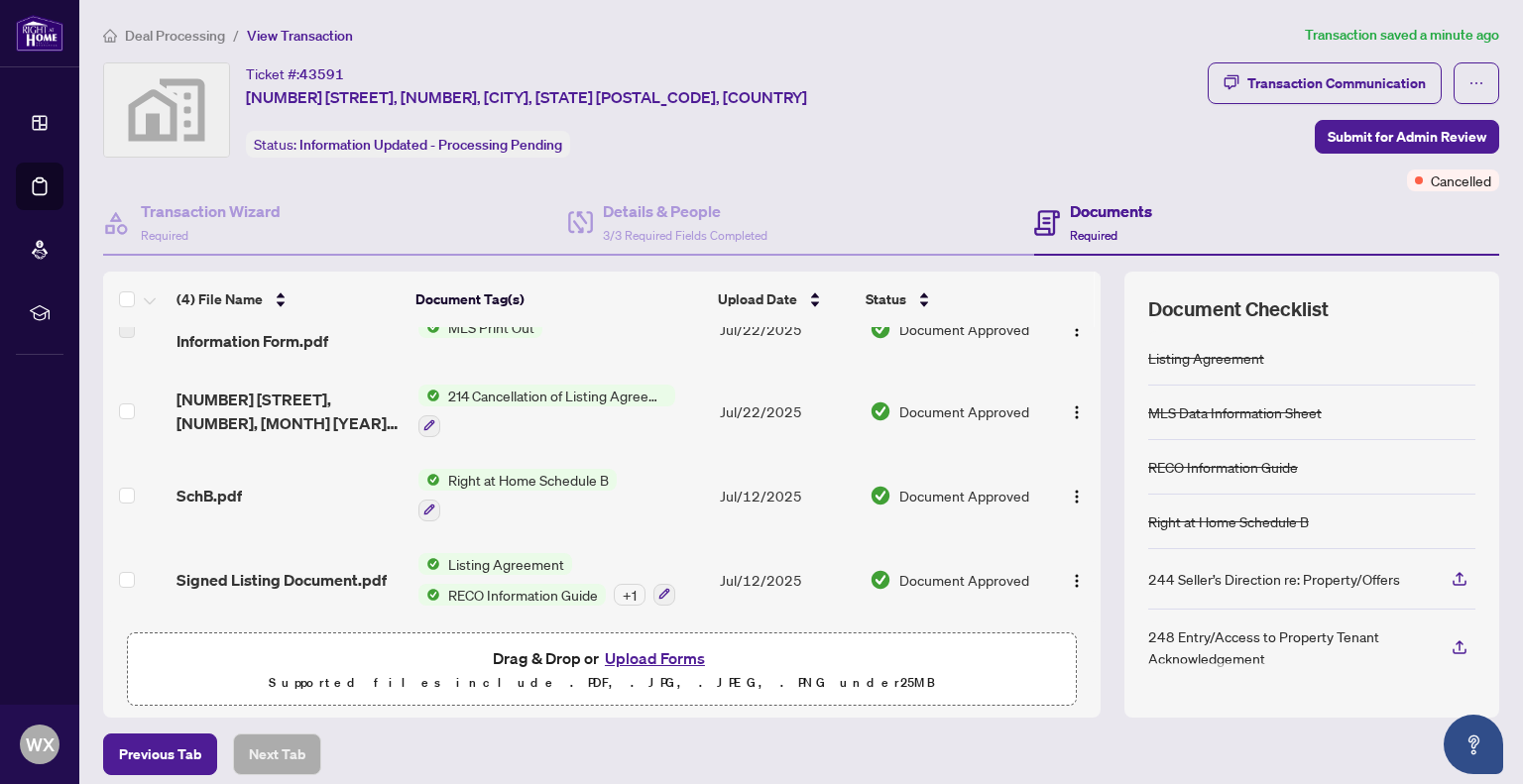 click on "Document Approved" at bounding box center [964, 411] 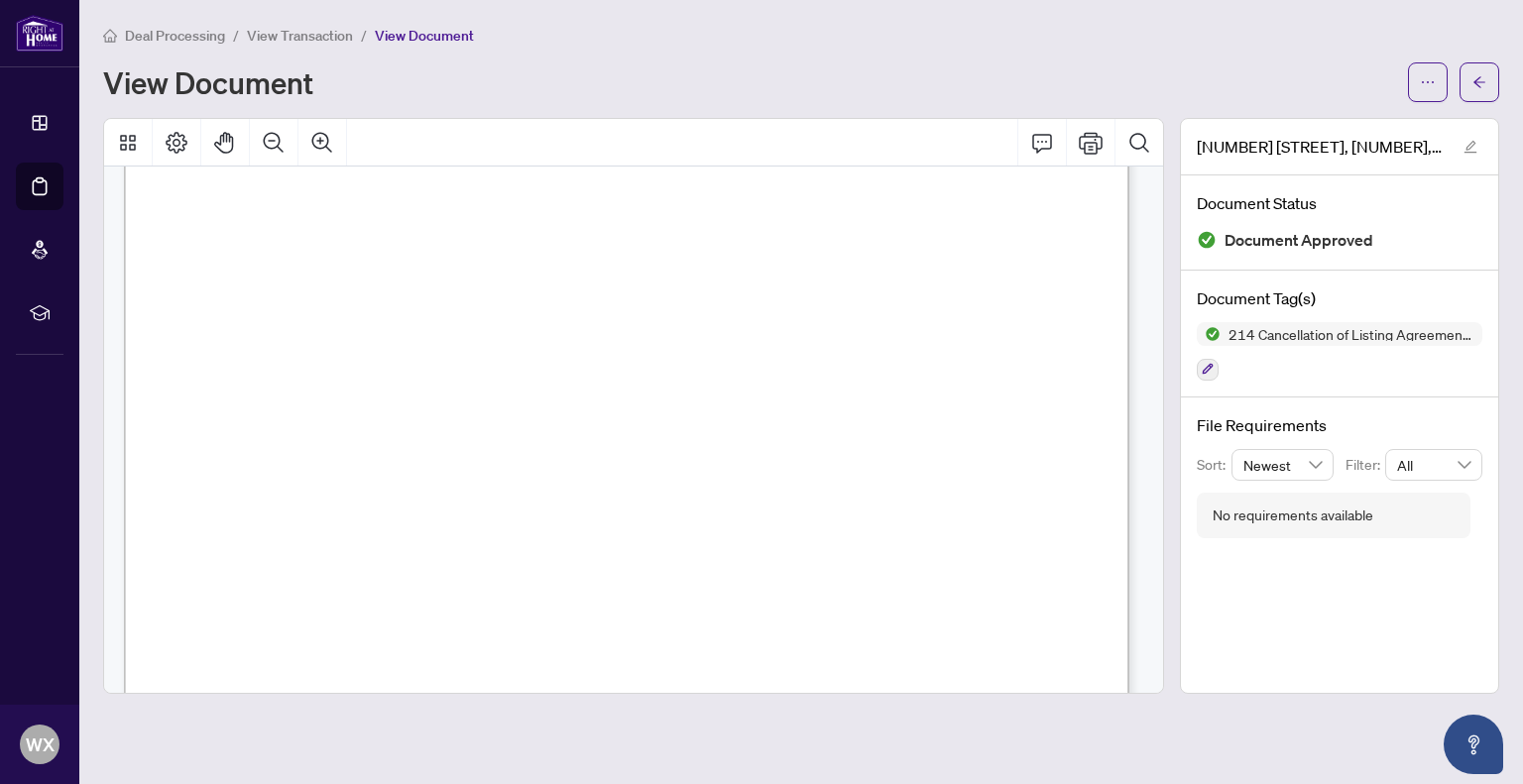 scroll, scrollTop: 198, scrollLeft: 0, axis: vertical 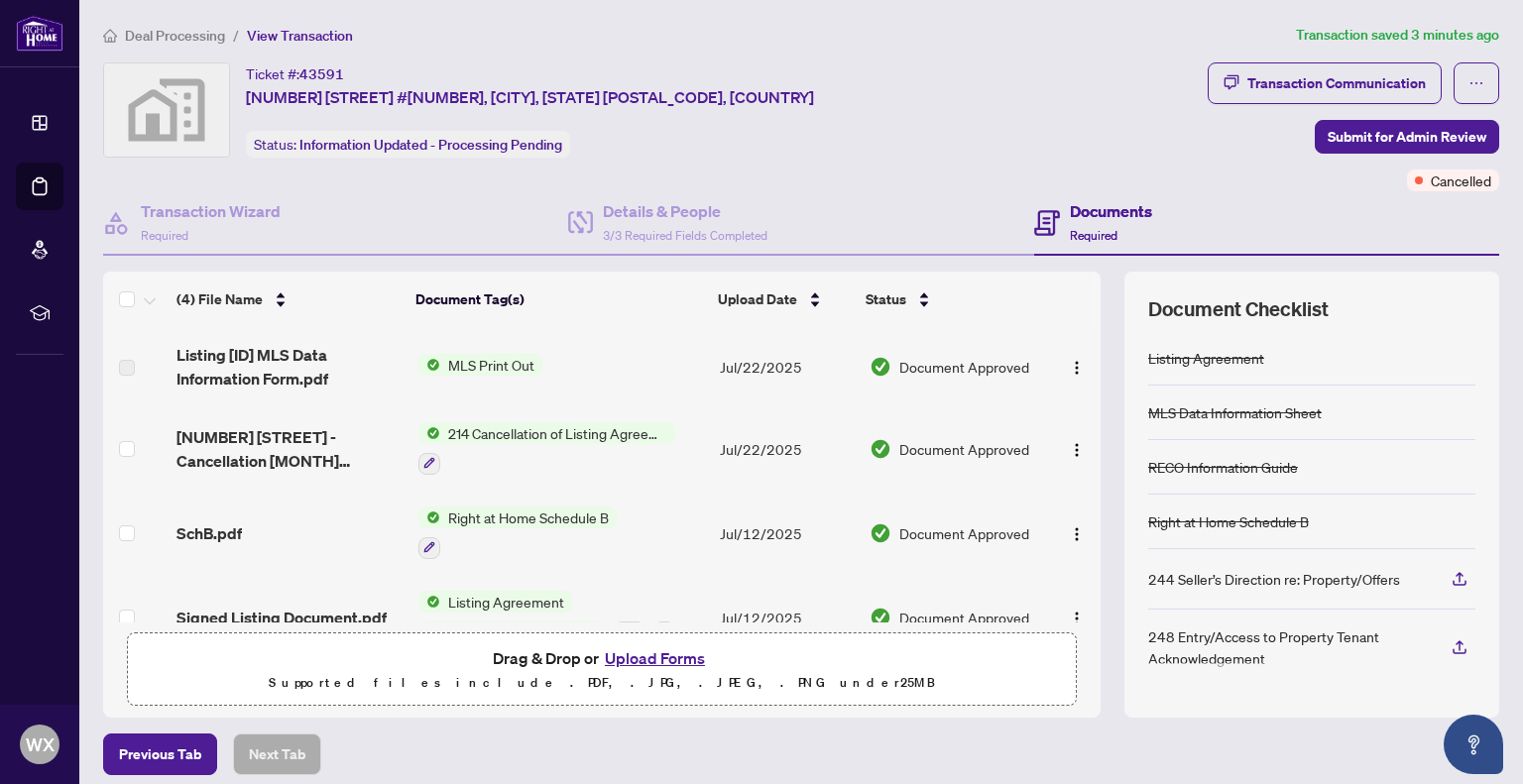 click on "214 Cancellation of Listing Agreement - Authority to Offer for Lease" at bounding box center (546, 448) 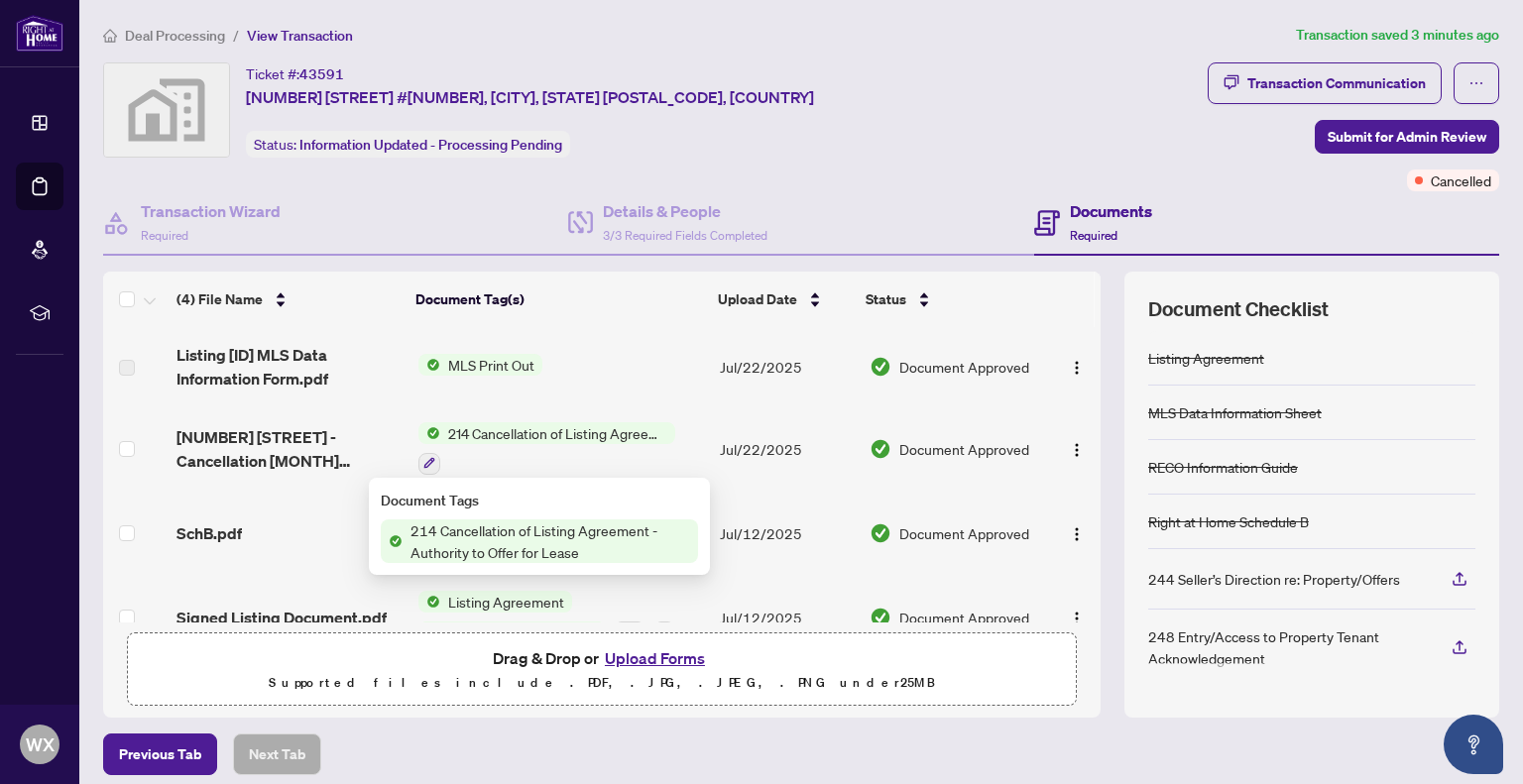 click on "214 Cancellation of Listing Agreement - Authority to Offer for Lease" at bounding box center (557, 433) 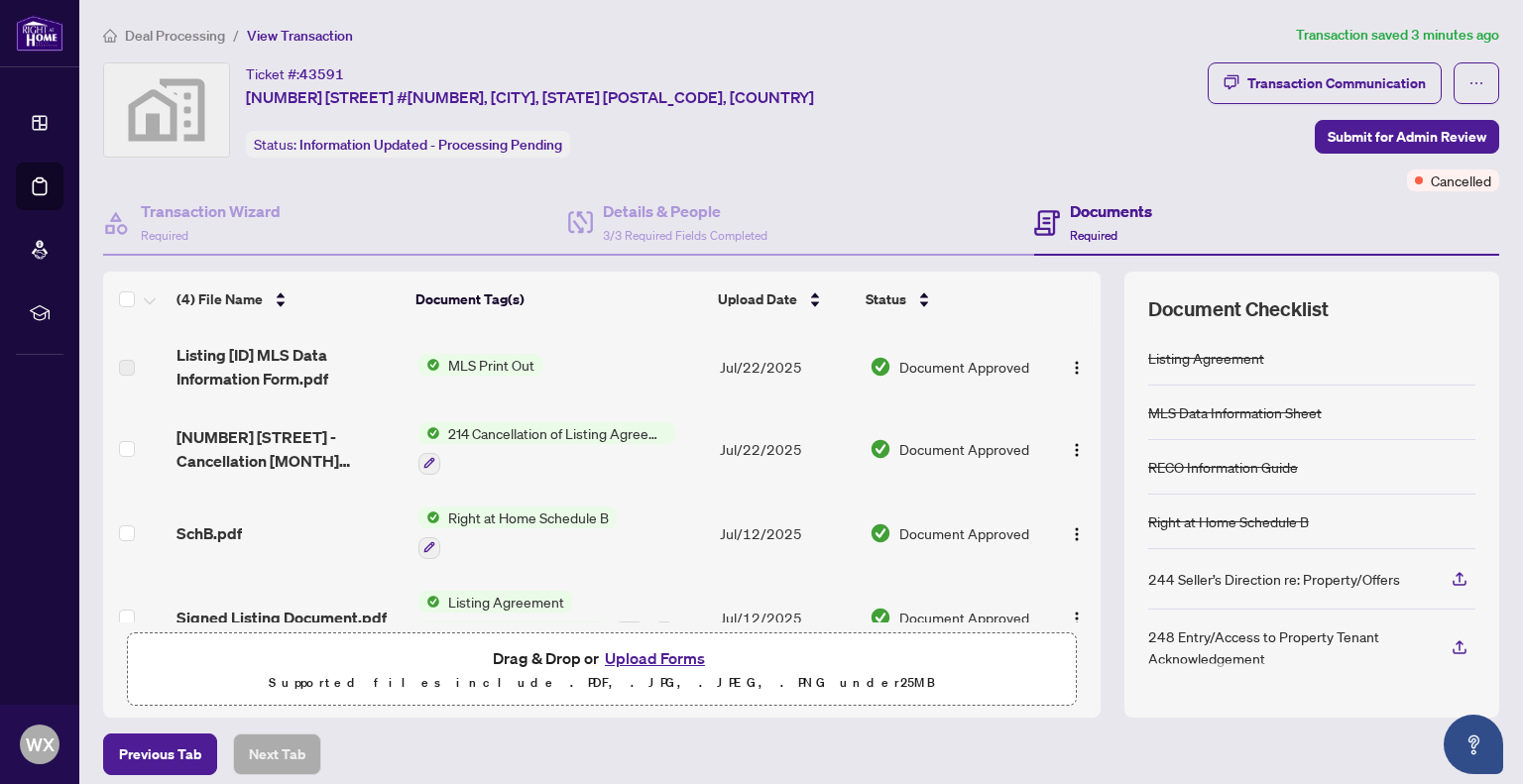 click on "Document Approved" at bounding box center [964, 449] 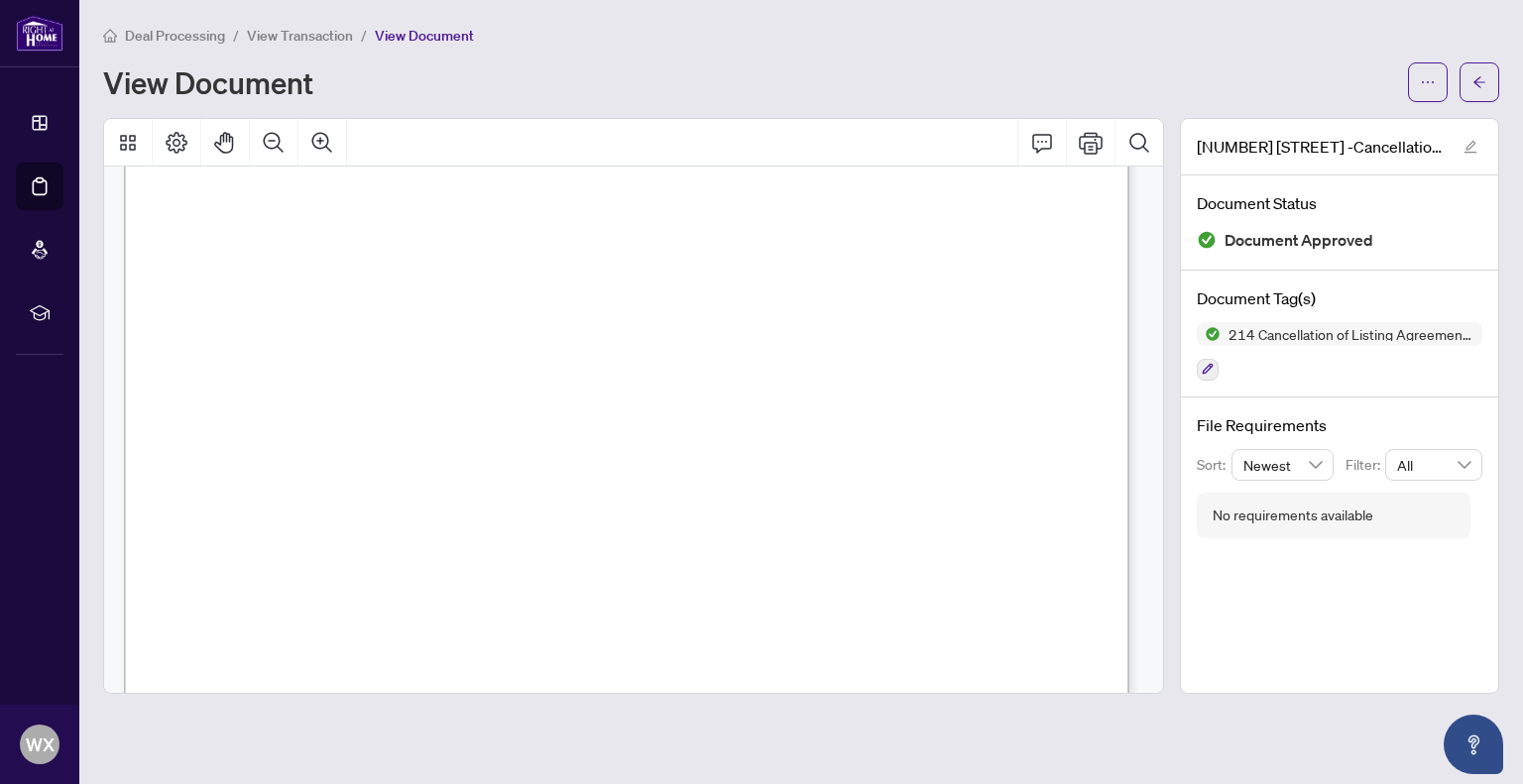 scroll, scrollTop: 119, scrollLeft: 0, axis: vertical 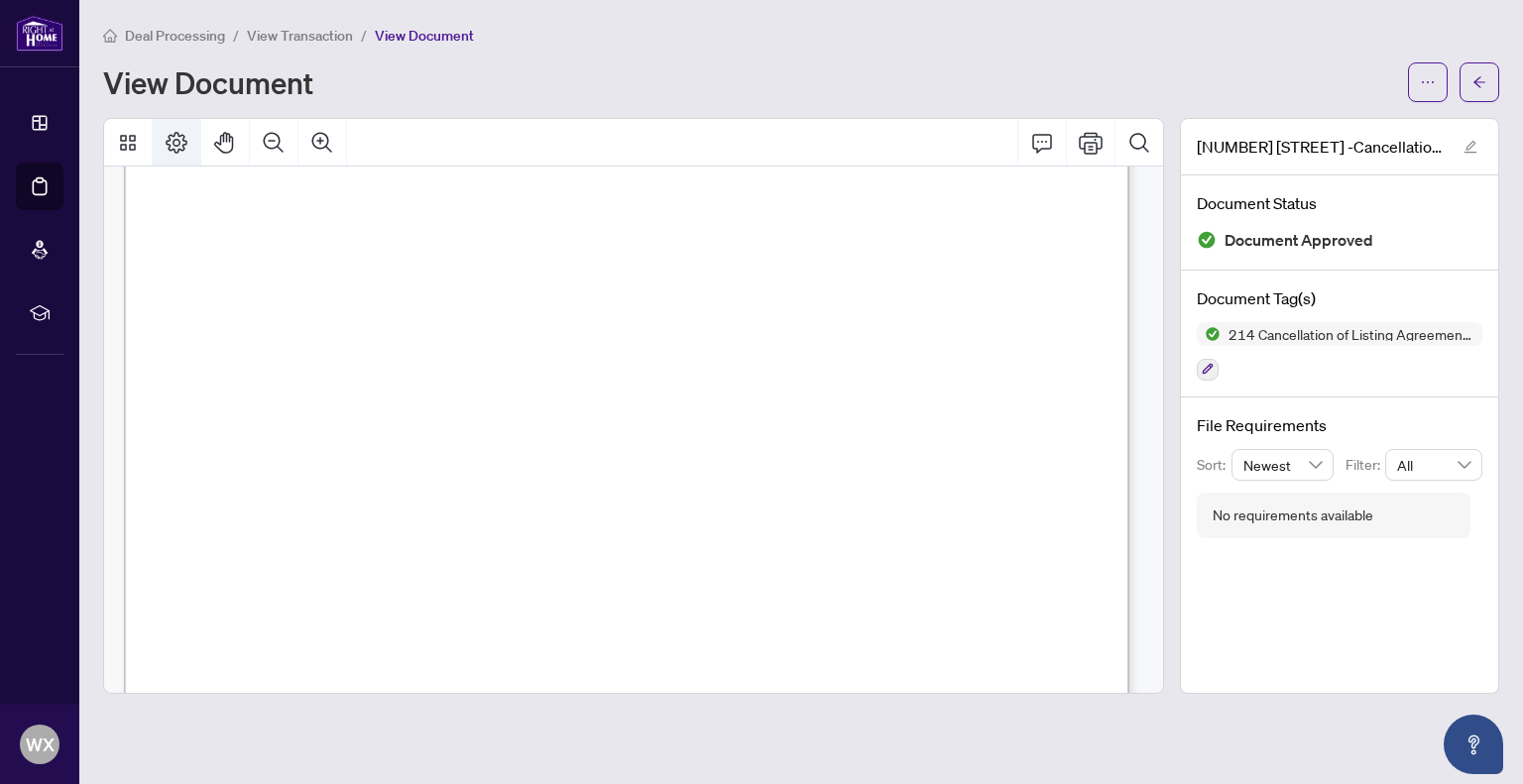 click at bounding box center (176, 143) 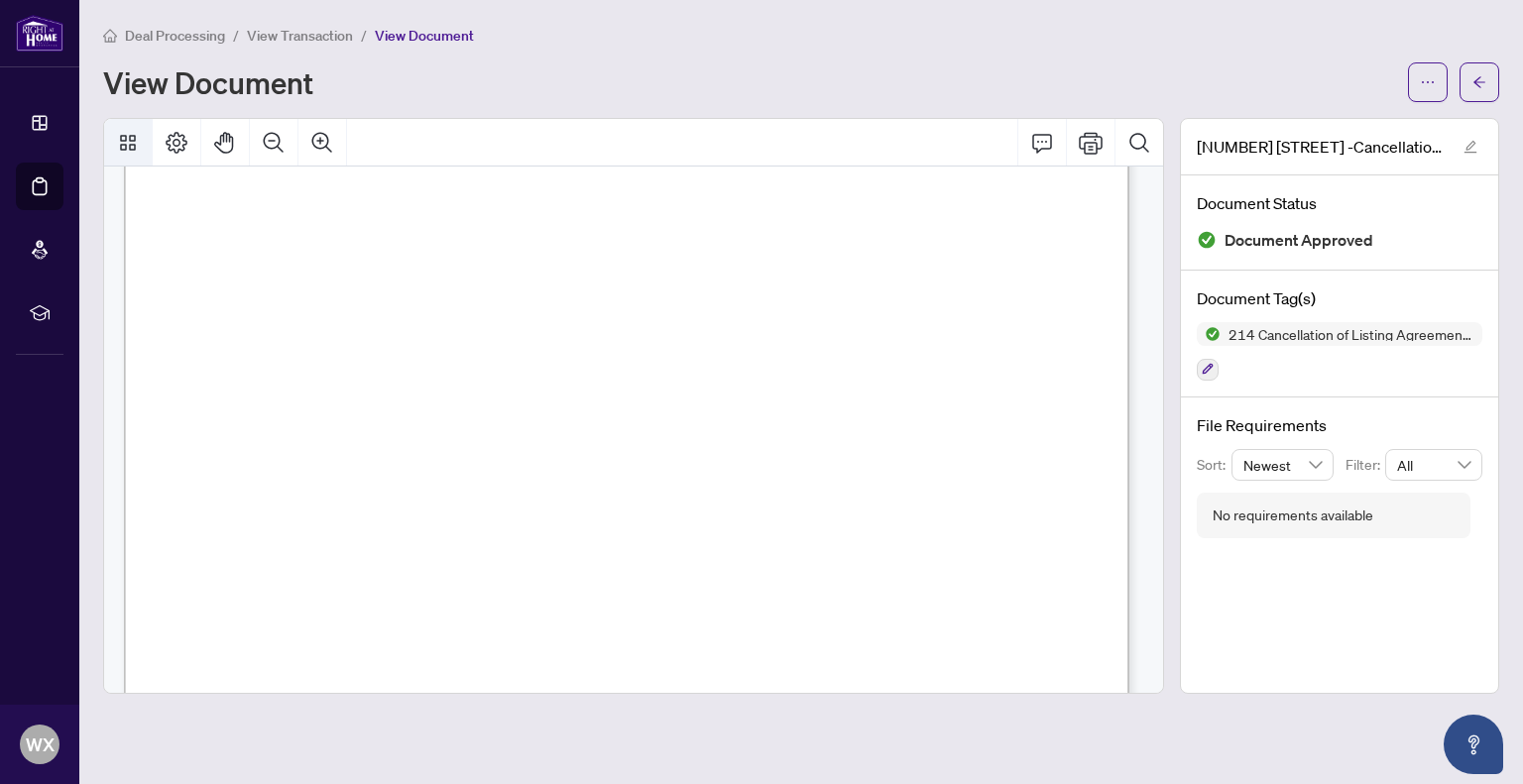 click at bounding box center (128, 143) 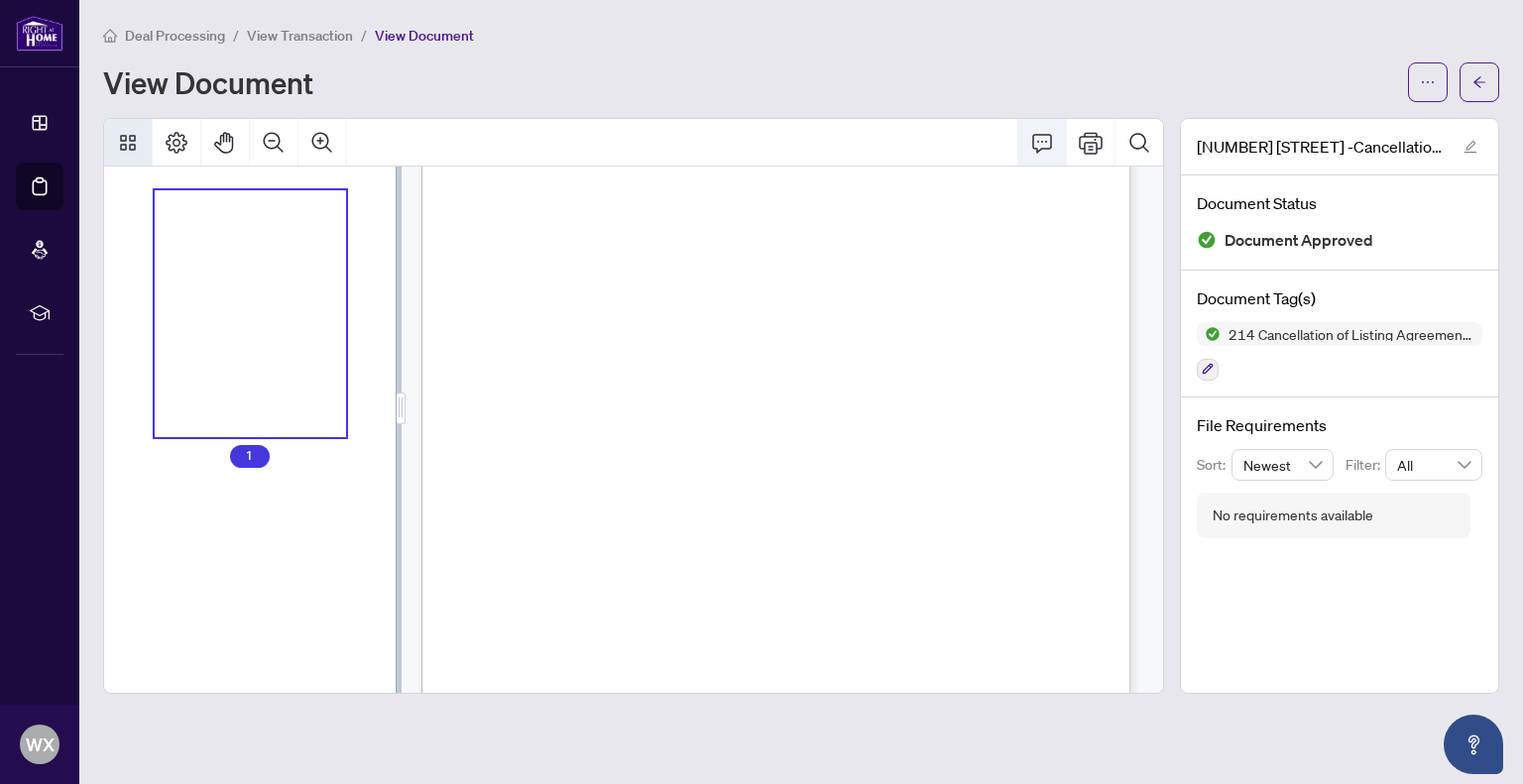 click 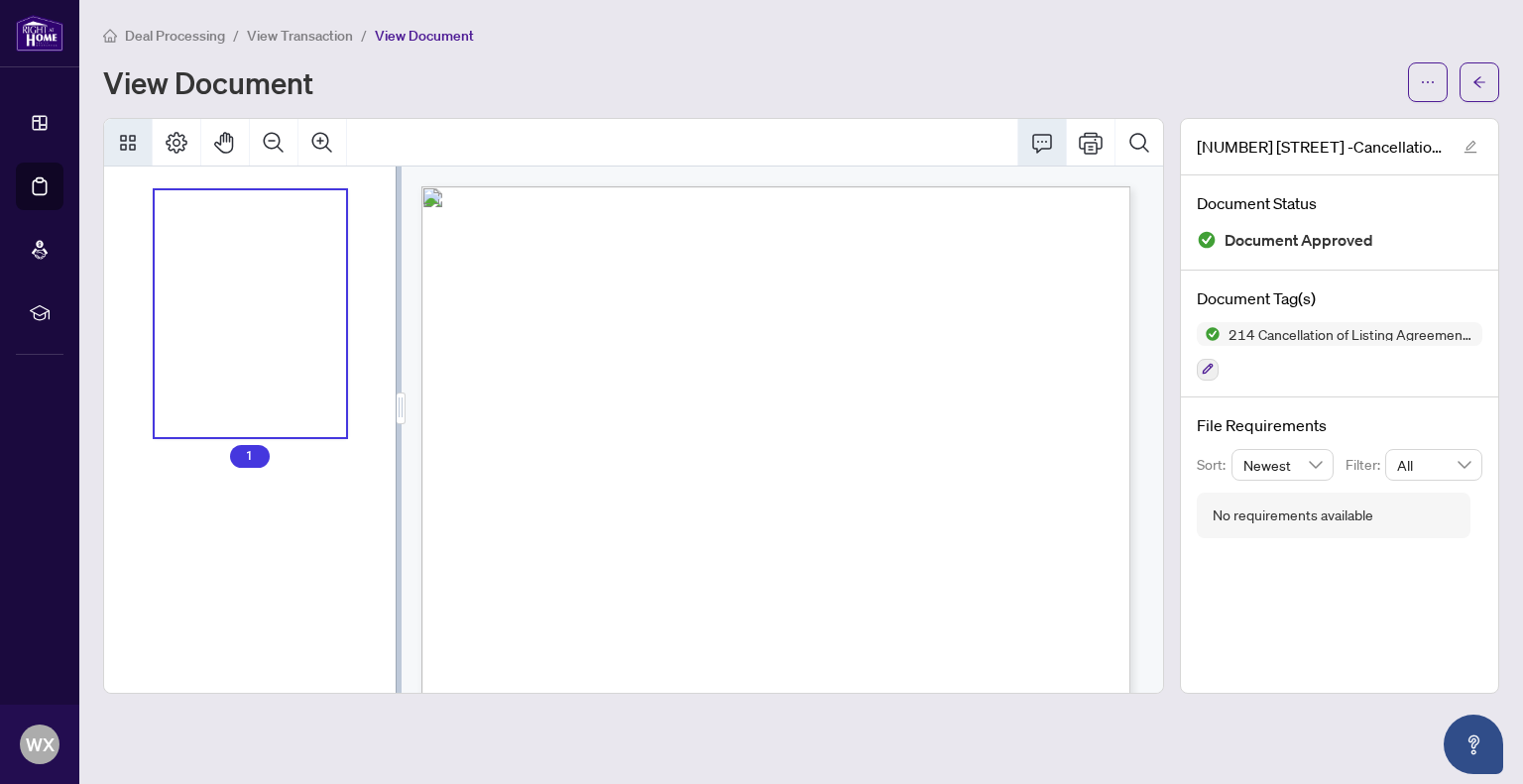 scroll, scrollTop: 0, scrollLeft: 0, axis: both 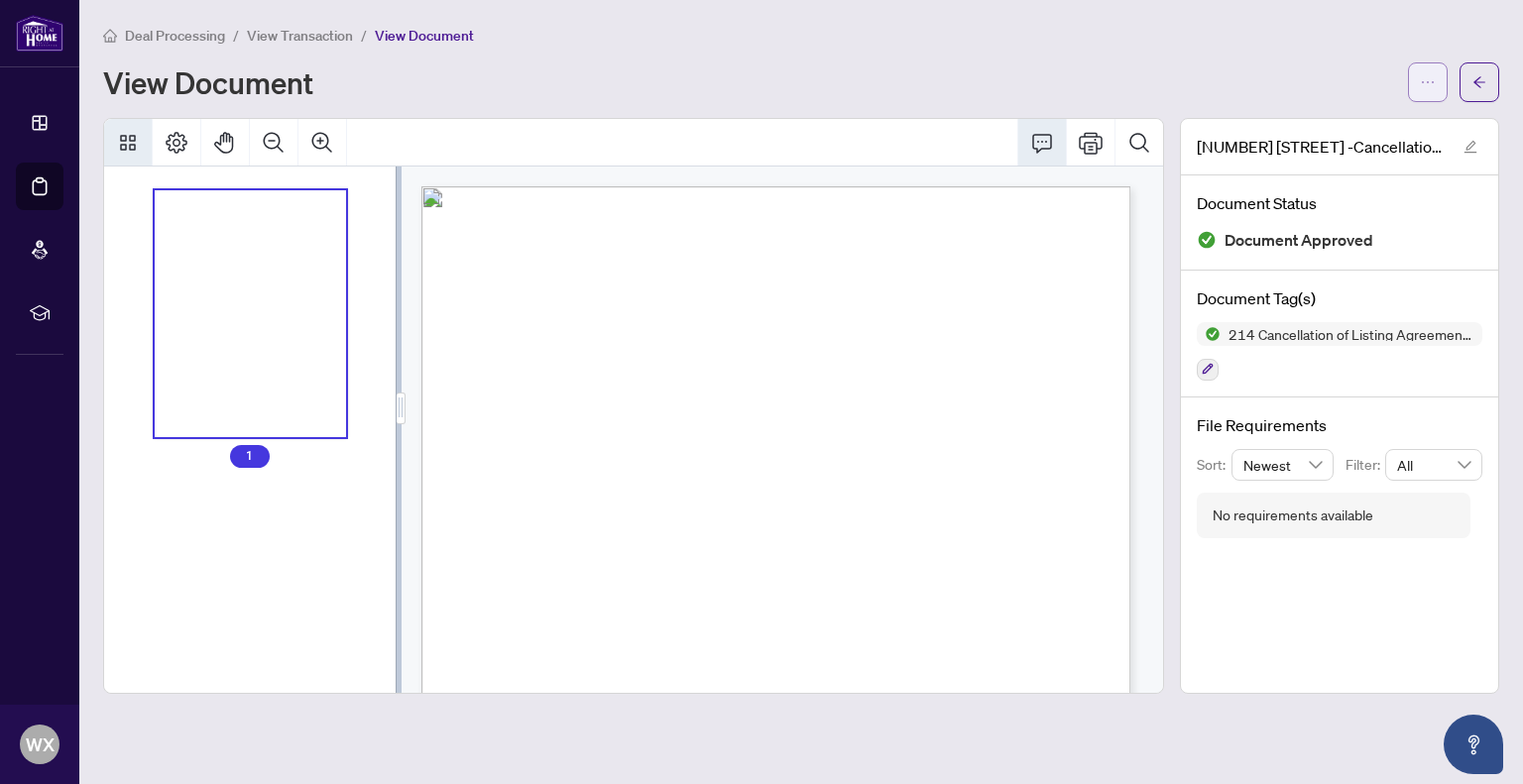 click at bounding box center [1428, 82] 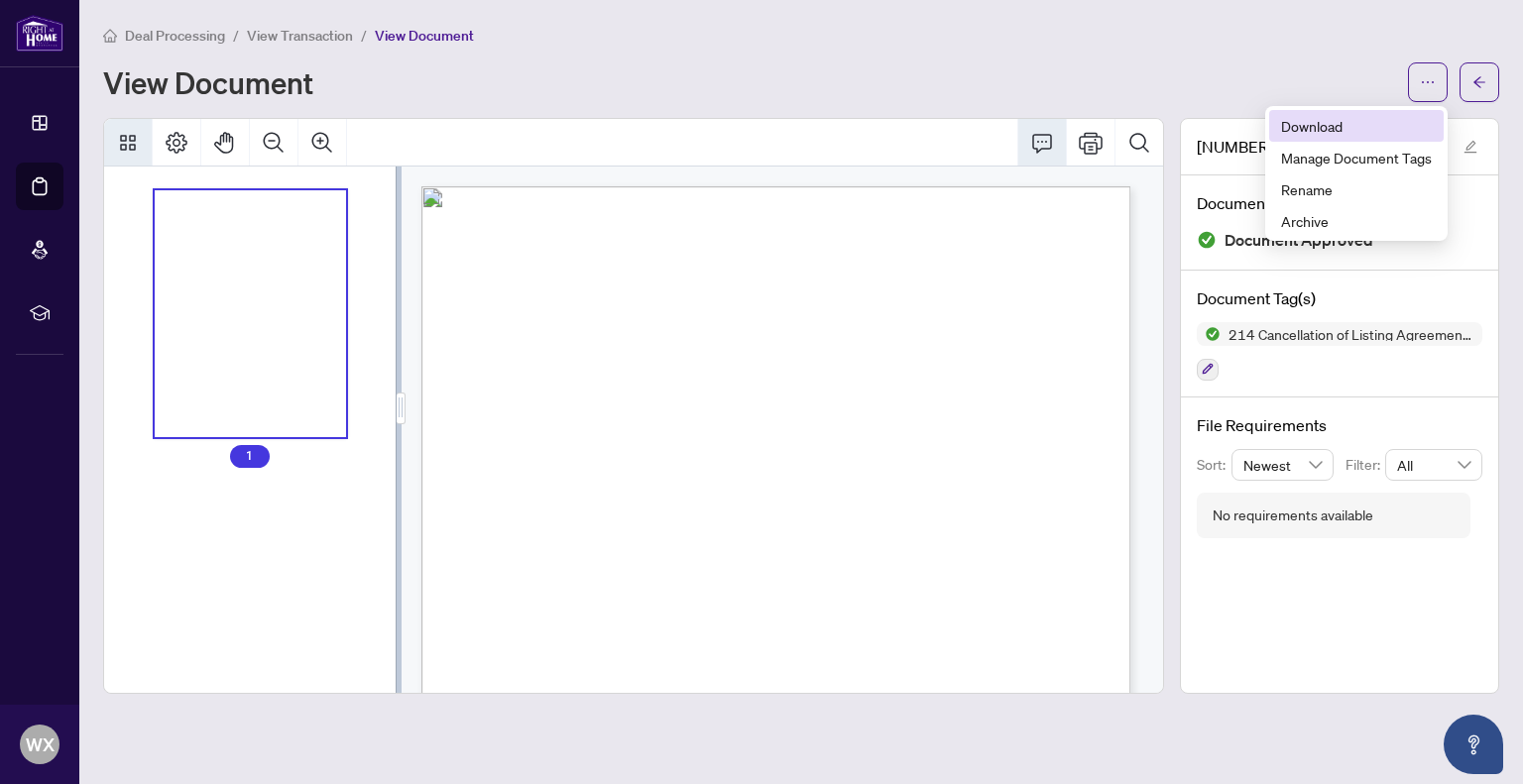 click on "Download" at bounding box center (1356, 126) 